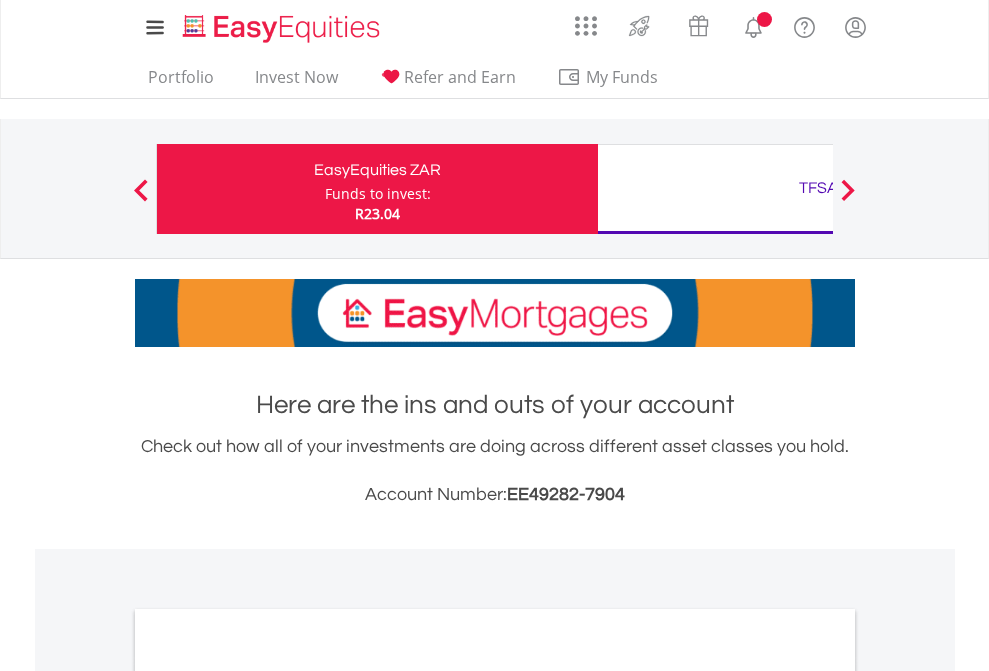 scroll, scrollTop: 0, scrollLeft: 0, axis: both 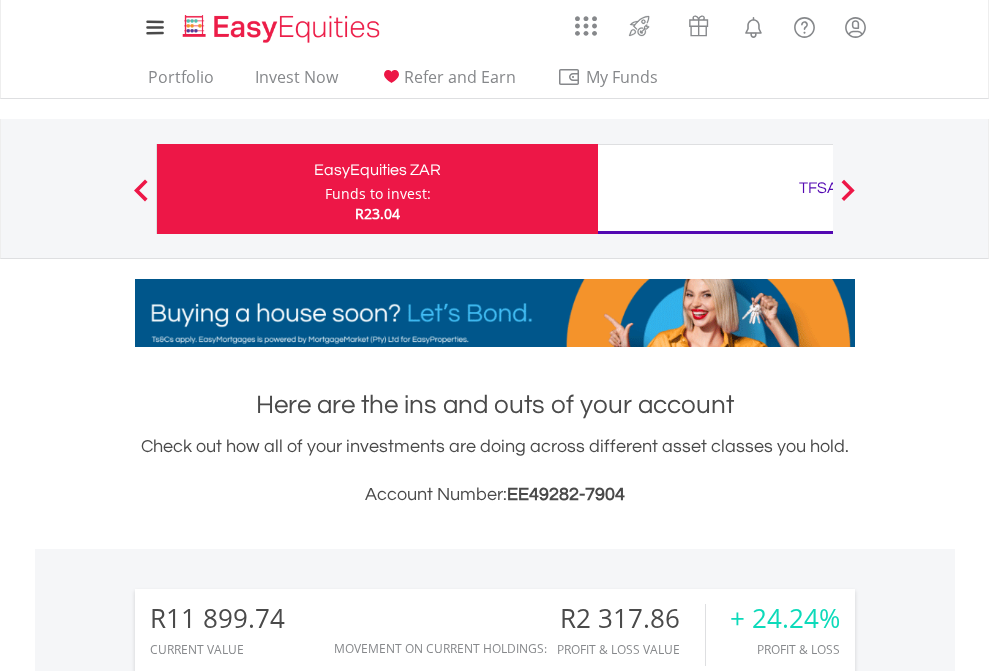 click on "Funds to invest:" at bounding box center (378, 194) 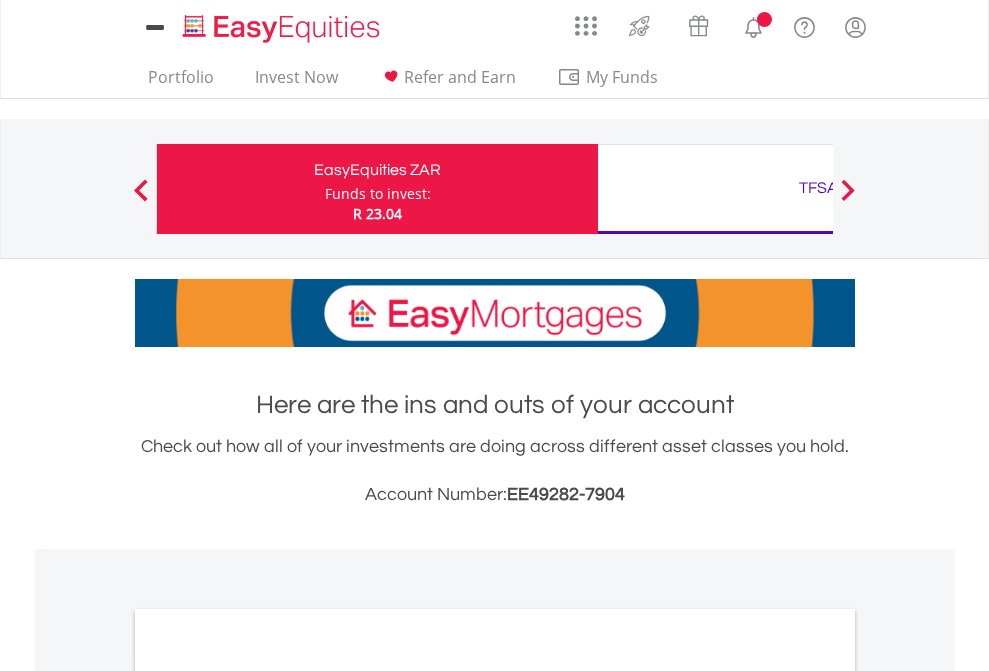 scroll, scrollTop: 0, scrollLeft: 0, axis: both 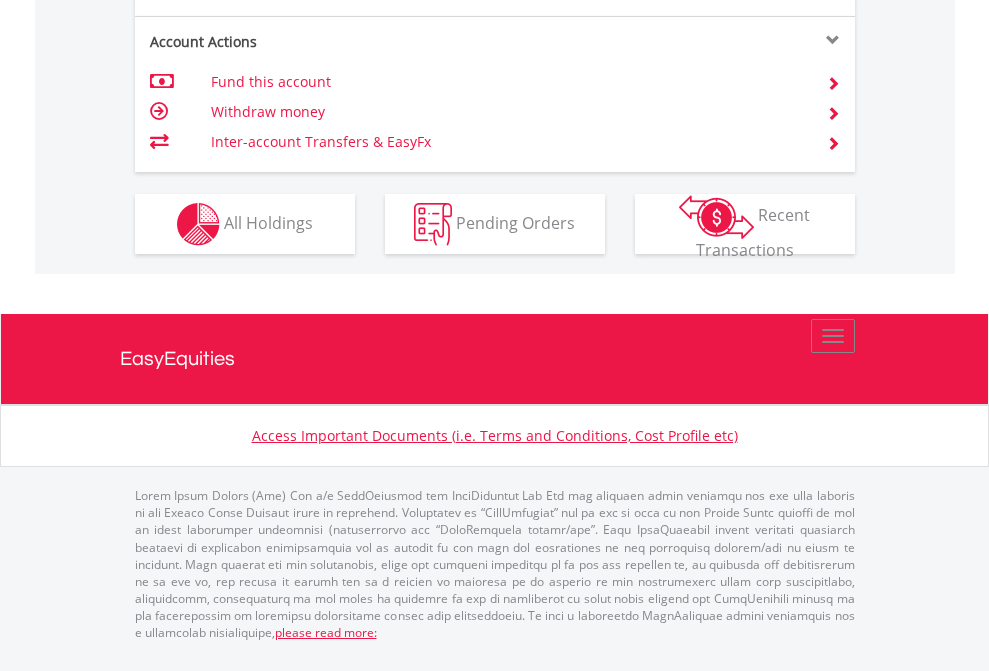 click on "Investment types" at bounding box center [706, -337] 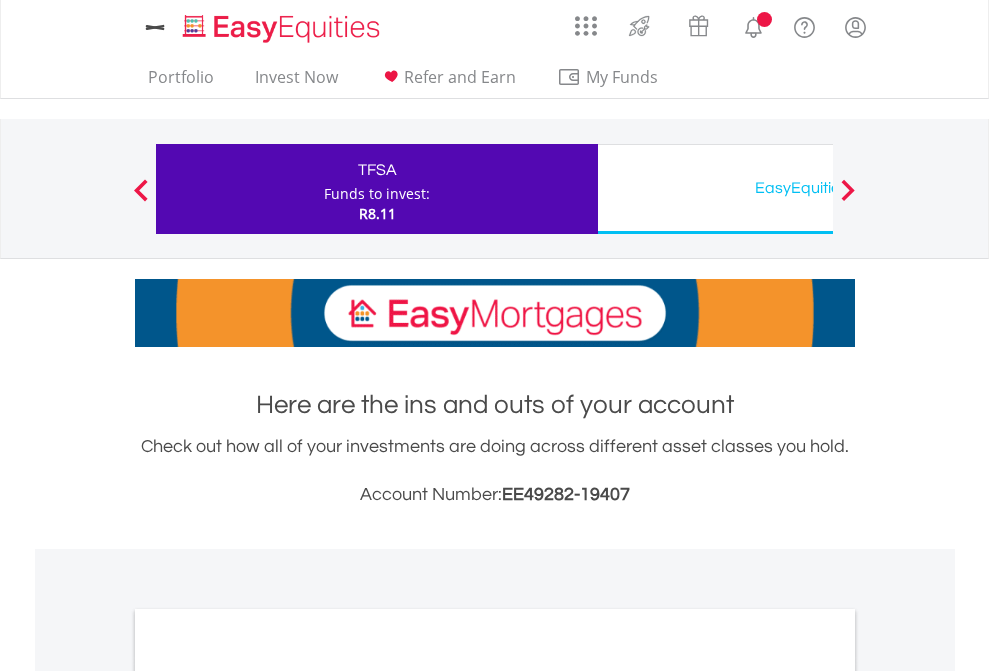 scroll, scrollTop: 0, scrollLeft: 0, axis: both 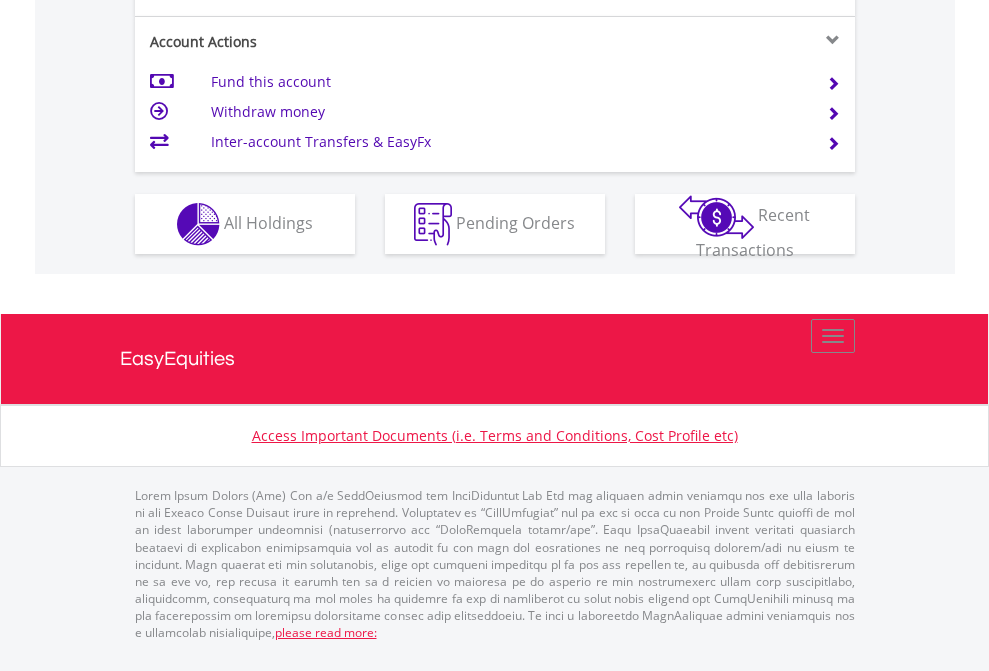 click on "Investment types" at bounding box center [706, -337] 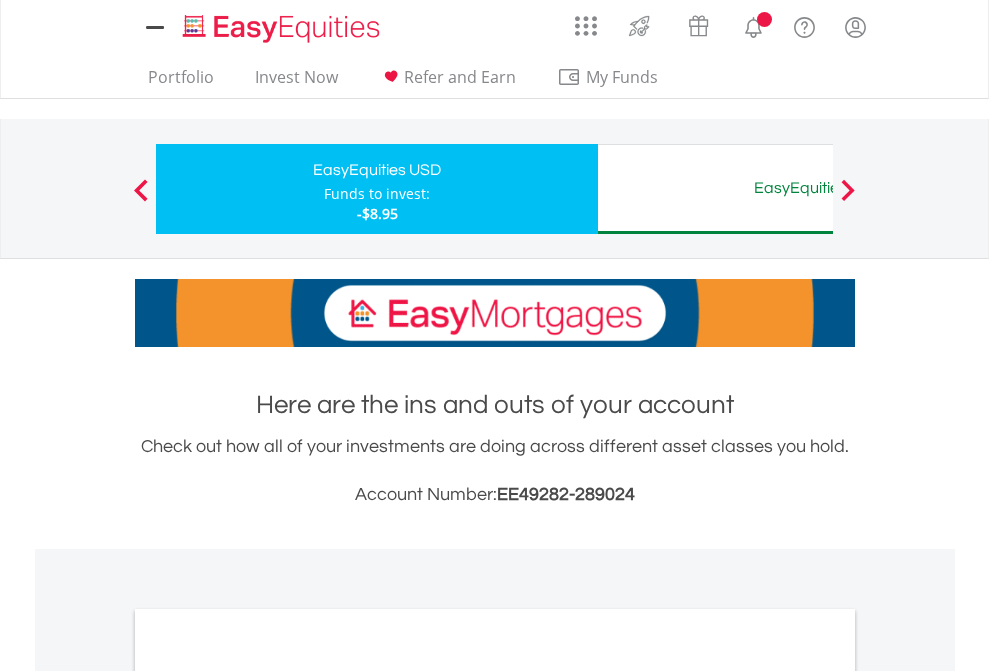 scroll, scrollTop: 0, scrollLeft: 0, axis: both 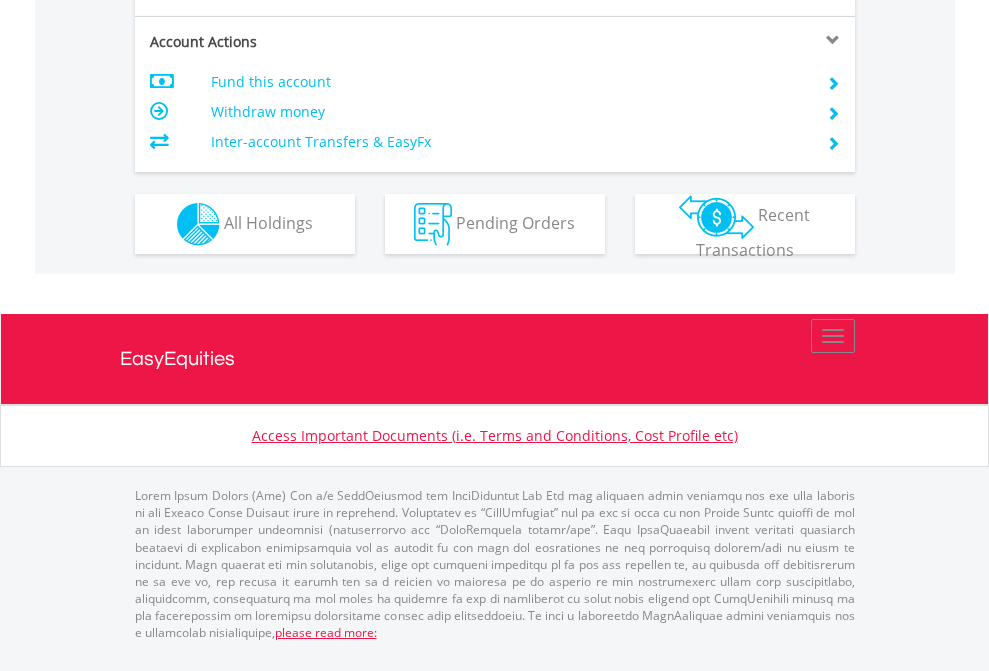 click on "Investment types" at bounding box center (706, -337) 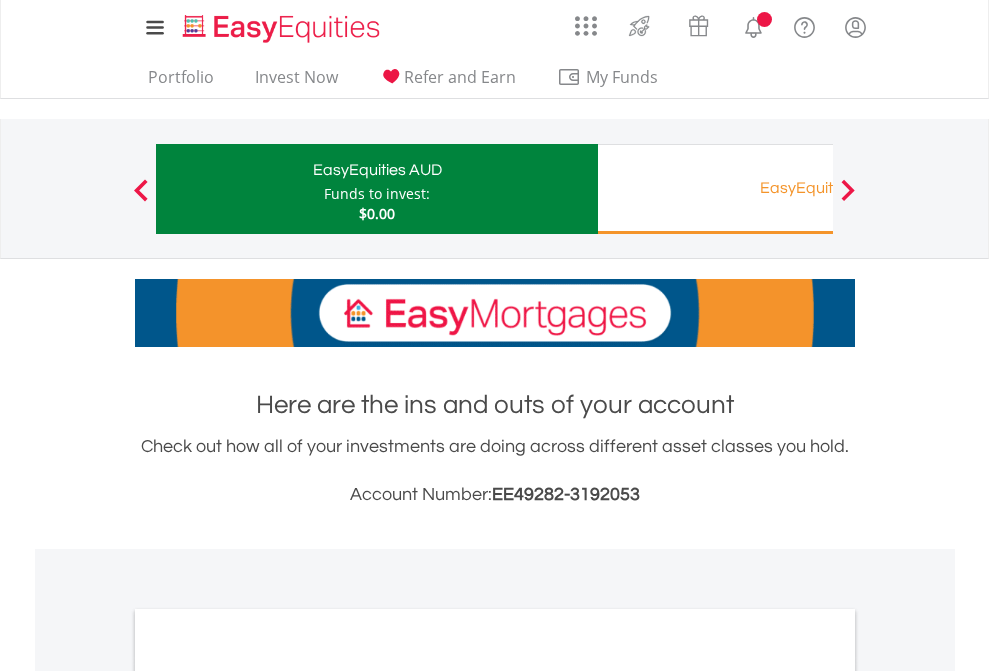 scroll, scrollTop: 0, scrollLeft: 0, axis: both 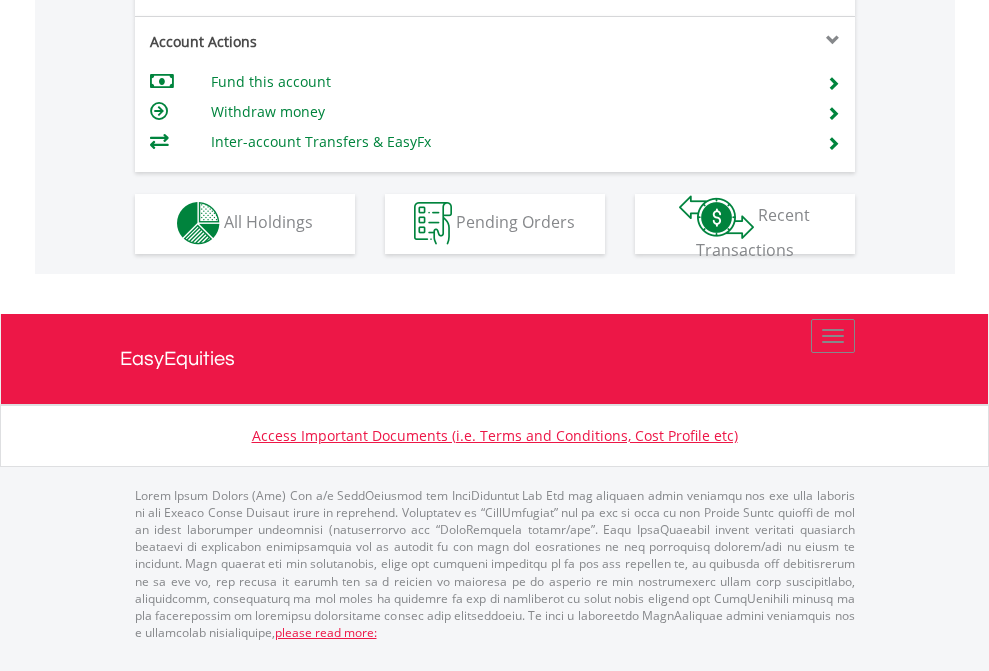 click on "Investment types" at bounding box center (706, -353) 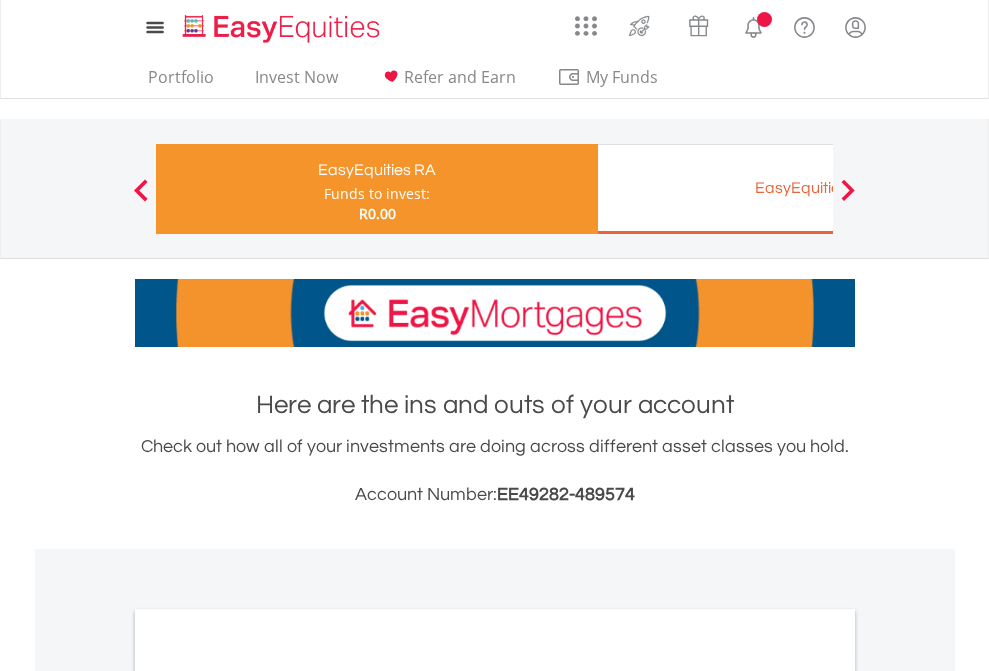 scroll, scrollTop: 0, scrollLeft: 0, axis: both 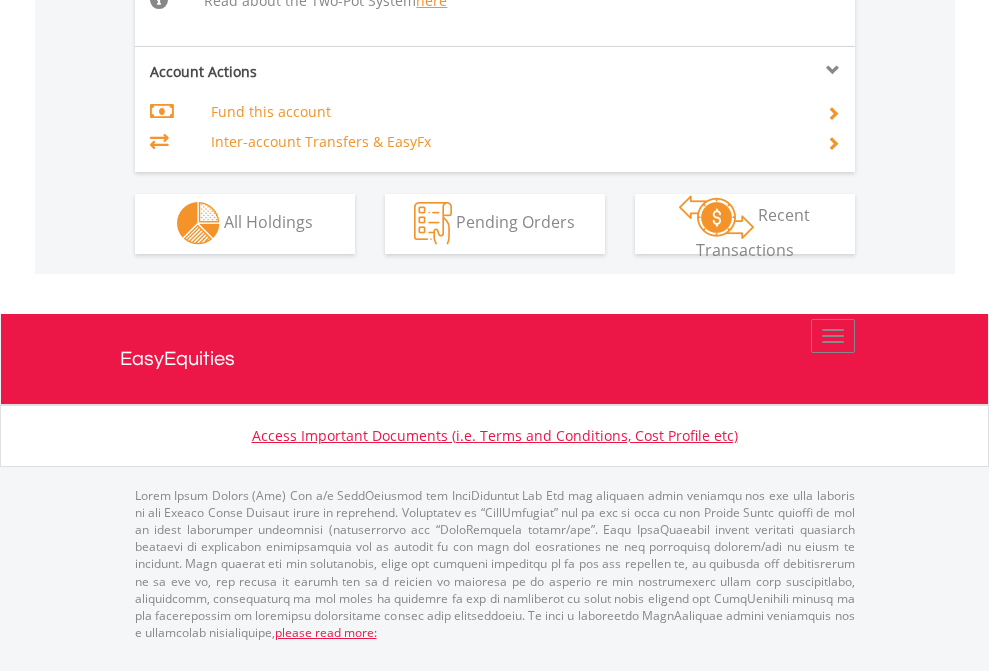 click on "Investment types" at bounding box center [706, -534] 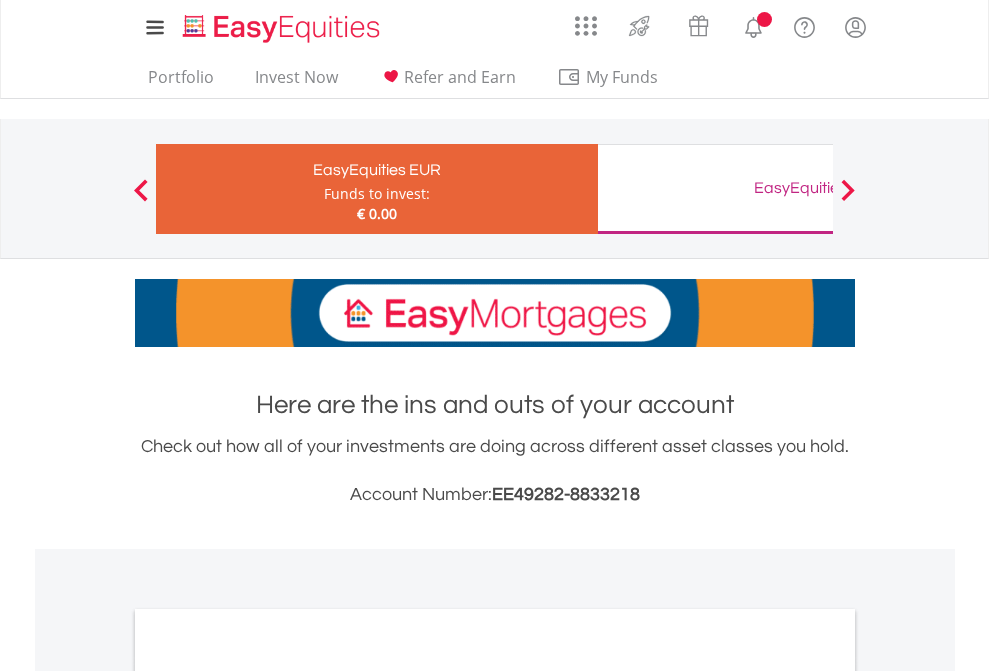 scroll, scrollTop: 0, scrollLeft: 0, axis: both 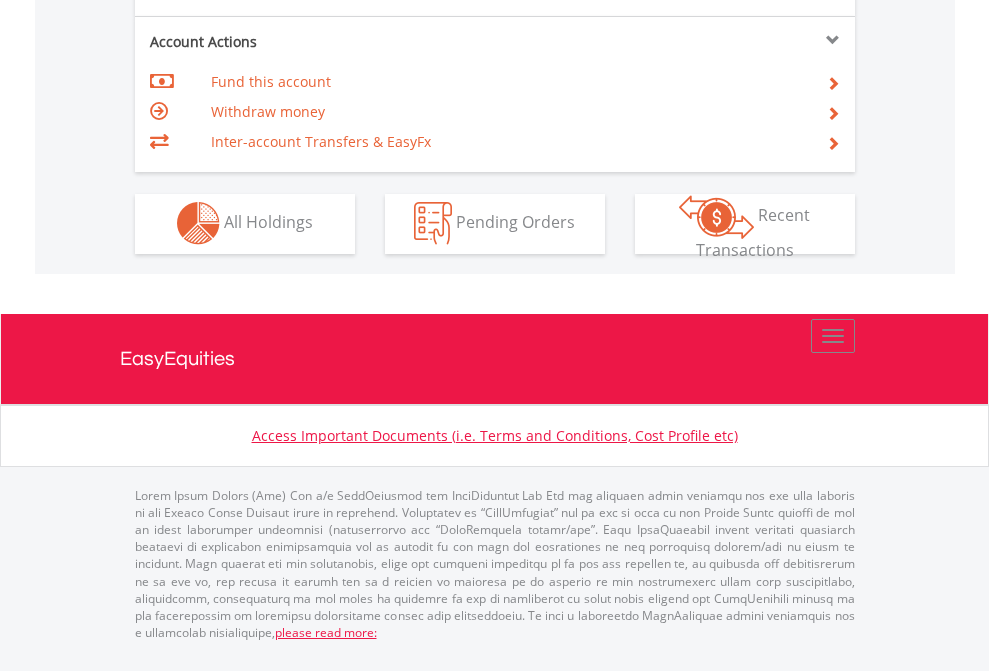 click on "Investment types" at bounding box center (706, -353) 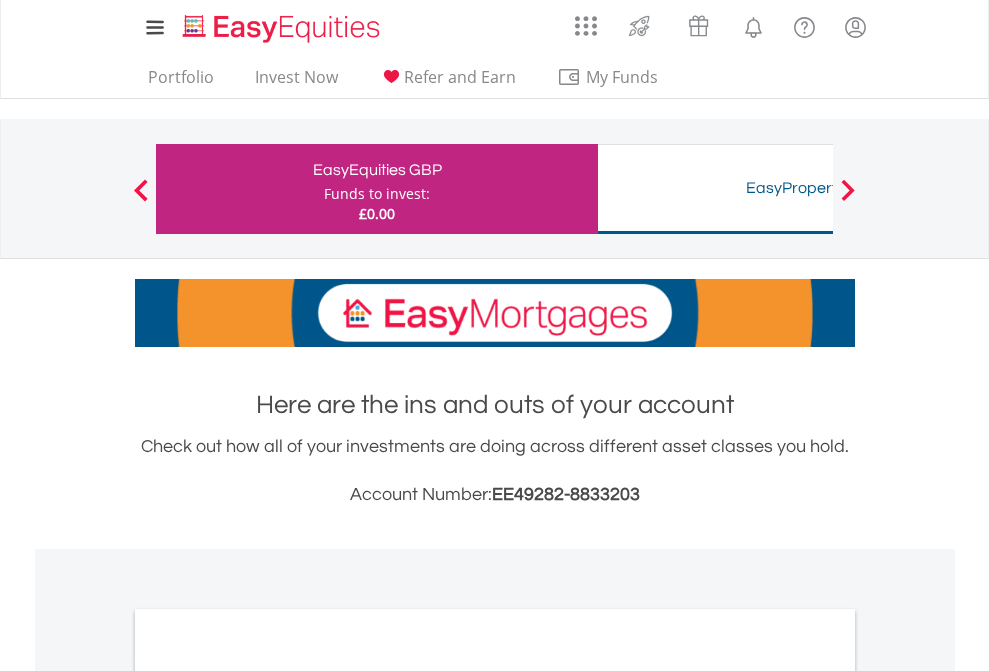 scroll, scrollTop: 0, scrollLeft: 0, axis: both 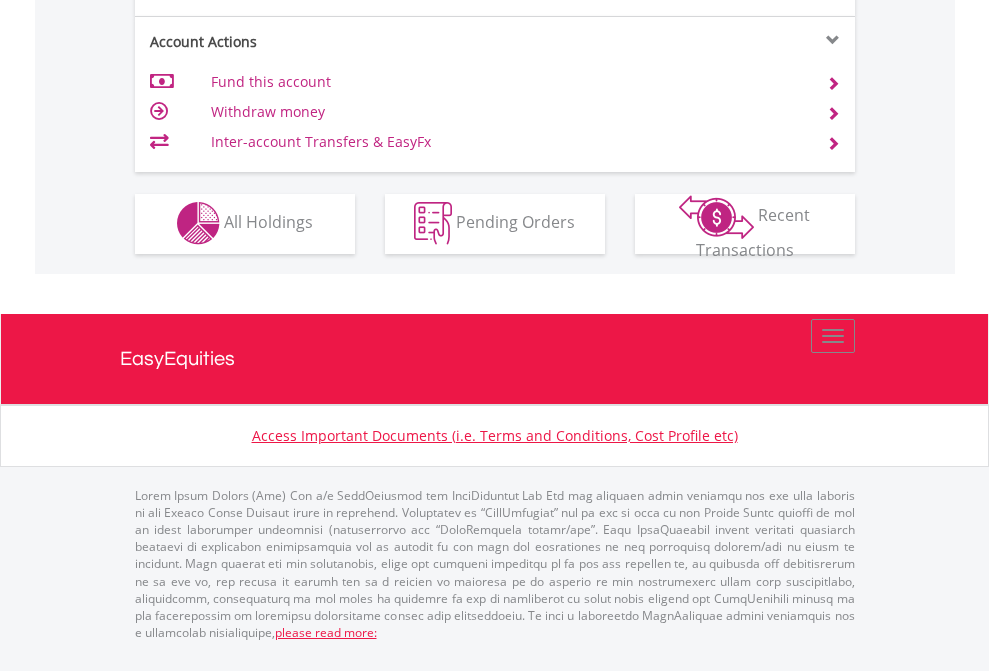 click on "Investment types" at bounding box center (706, -353) 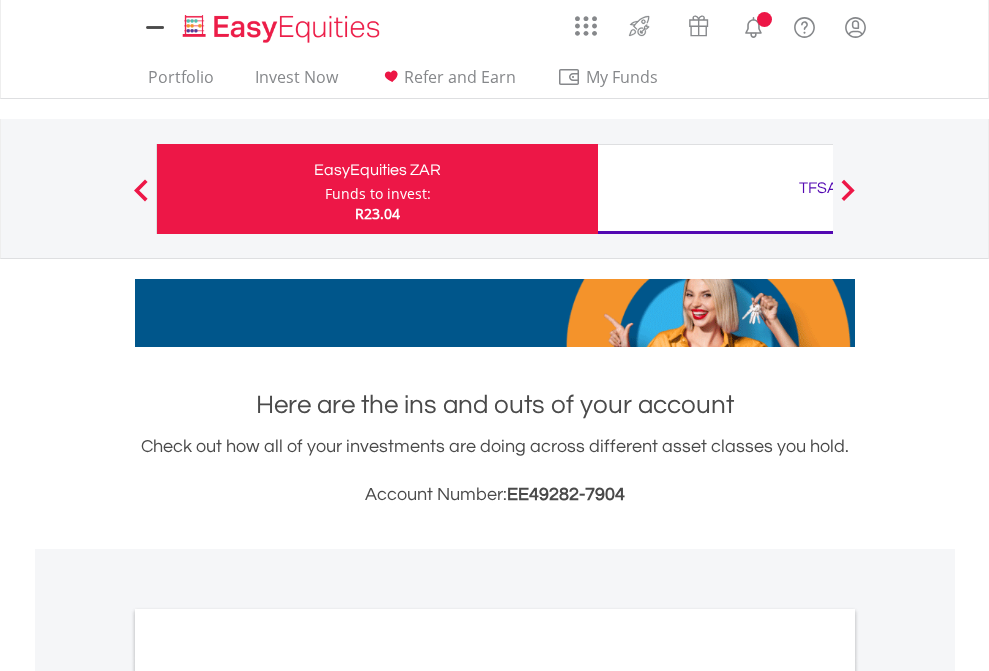click on "All Holdings" at bounding box center [268, 1096] 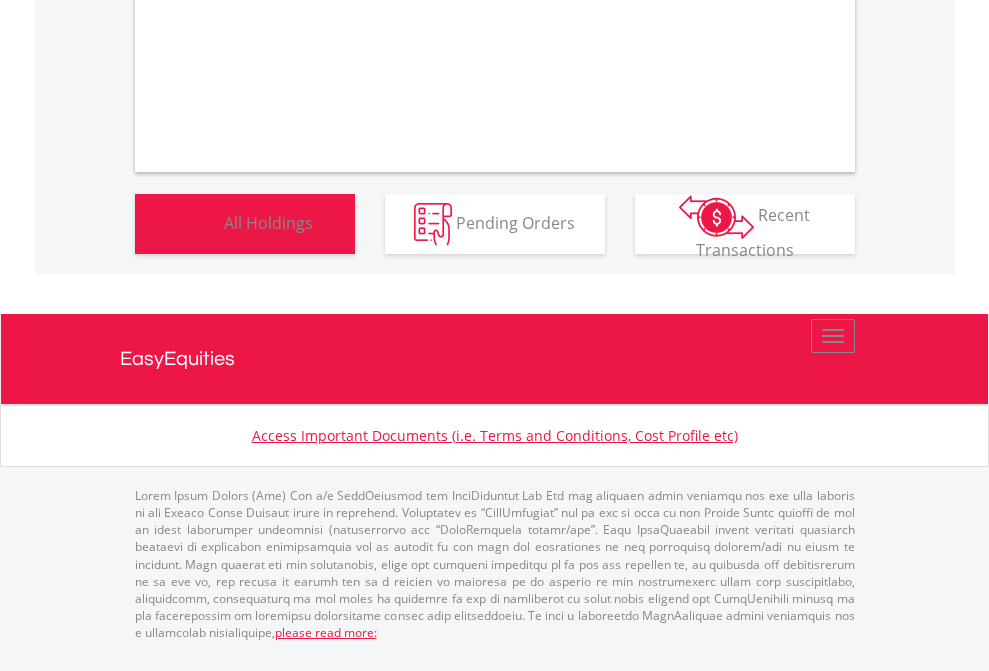 scroll, scrollTop: 1202, scrollLeft: 0, axis: vertical 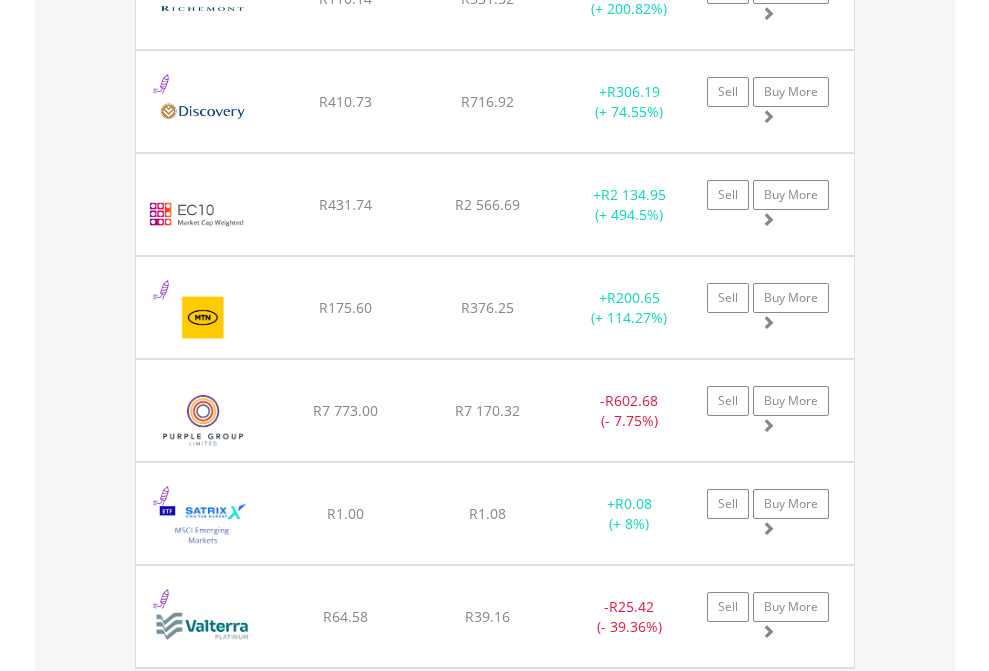 click on "TFSA" at bounding box center (818, -2156) 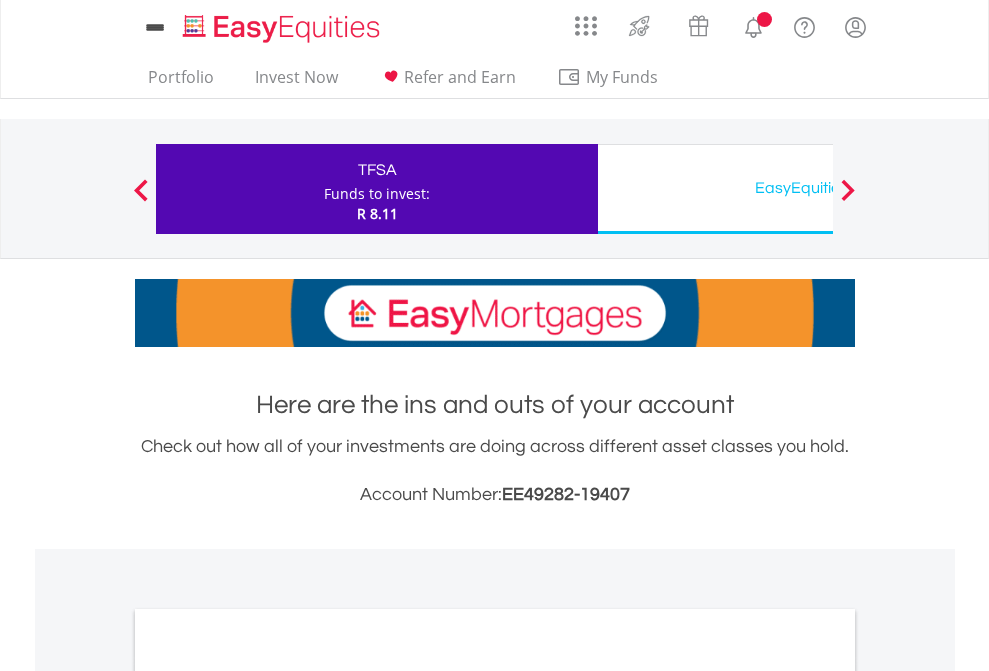 scroll, scrollTop: 0, scrollLeft: 0, axis: both 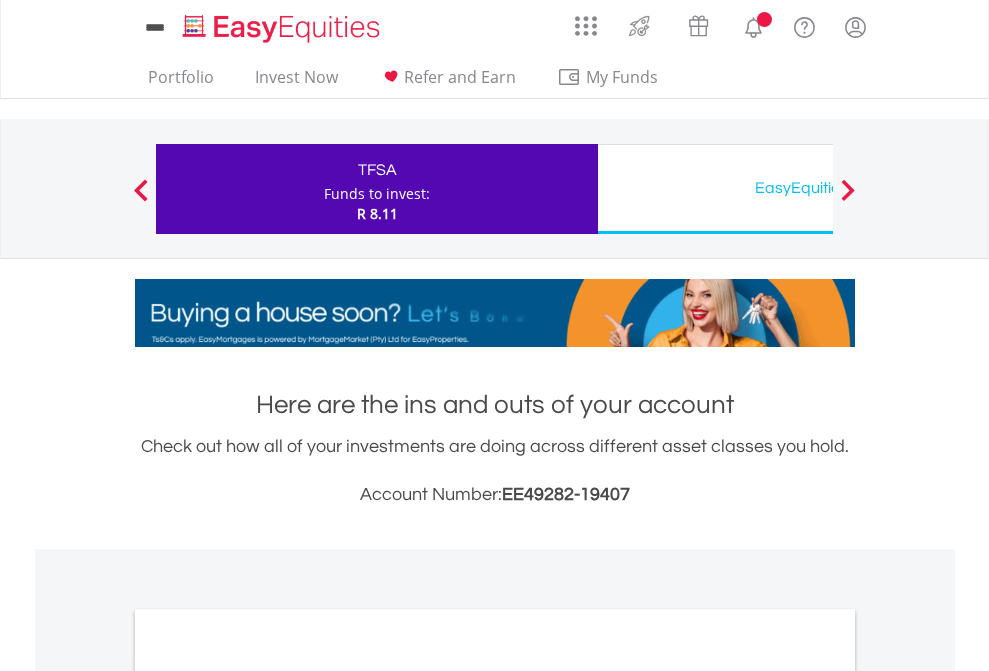 click on "All Holdings" at bounding box center (268, 1096) 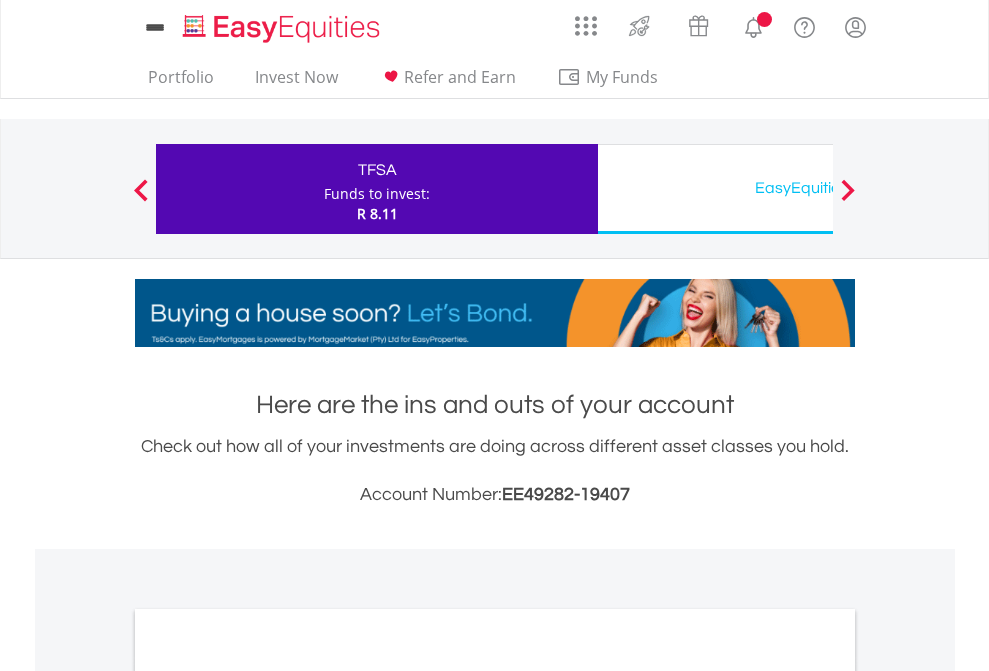 scroll, scrollTop: 1202, scrollLeft: 0, axis: vertical 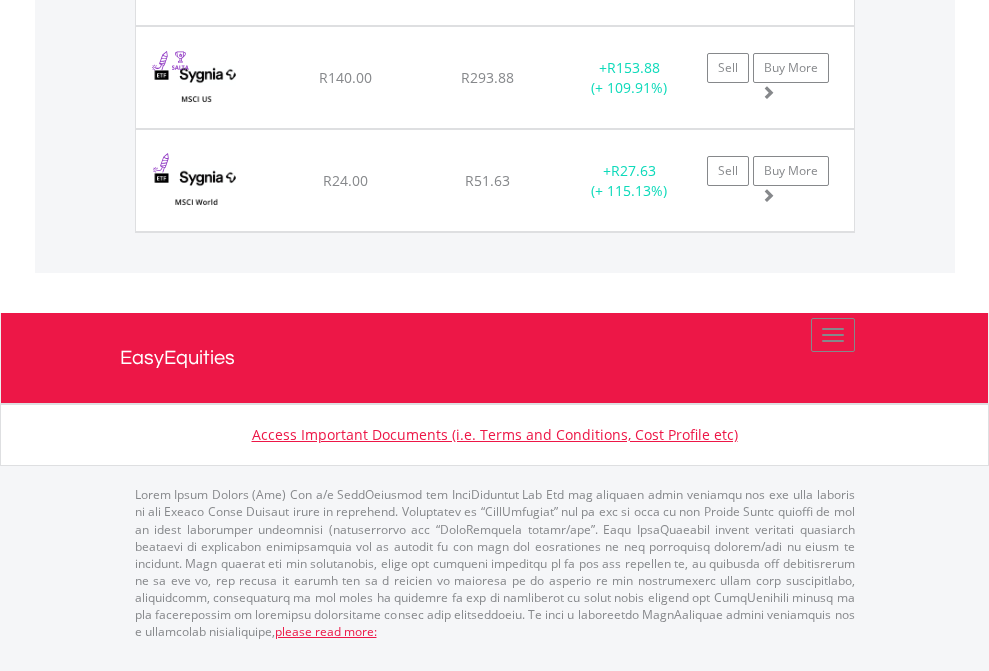 click on "EasyEquities USD" at bounding box center [818, -1585] 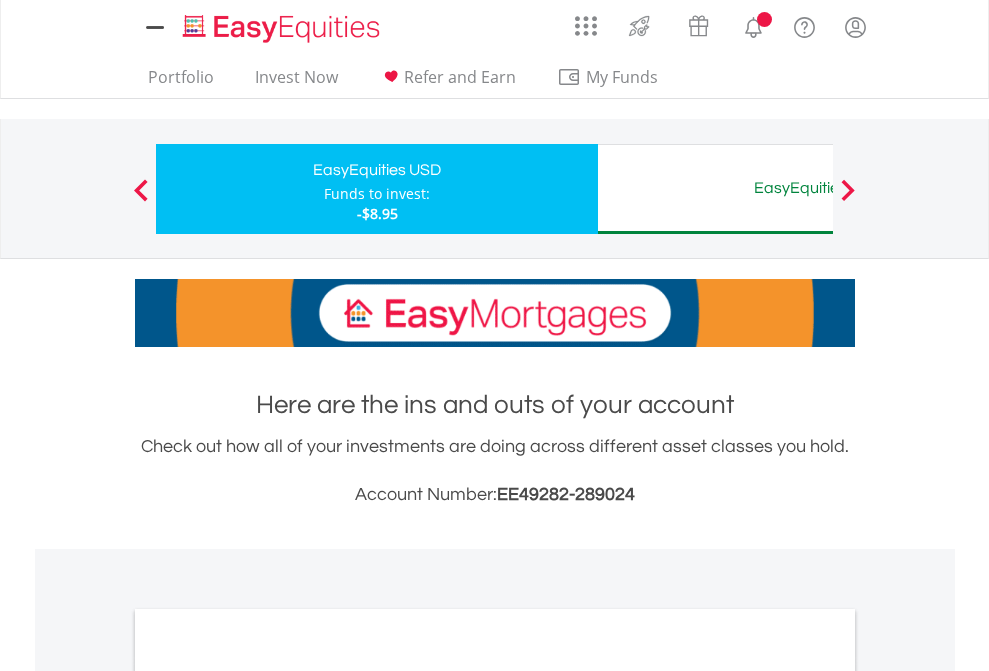 scroll, scrollTop: 0, scrollLeft: 0, axis: both 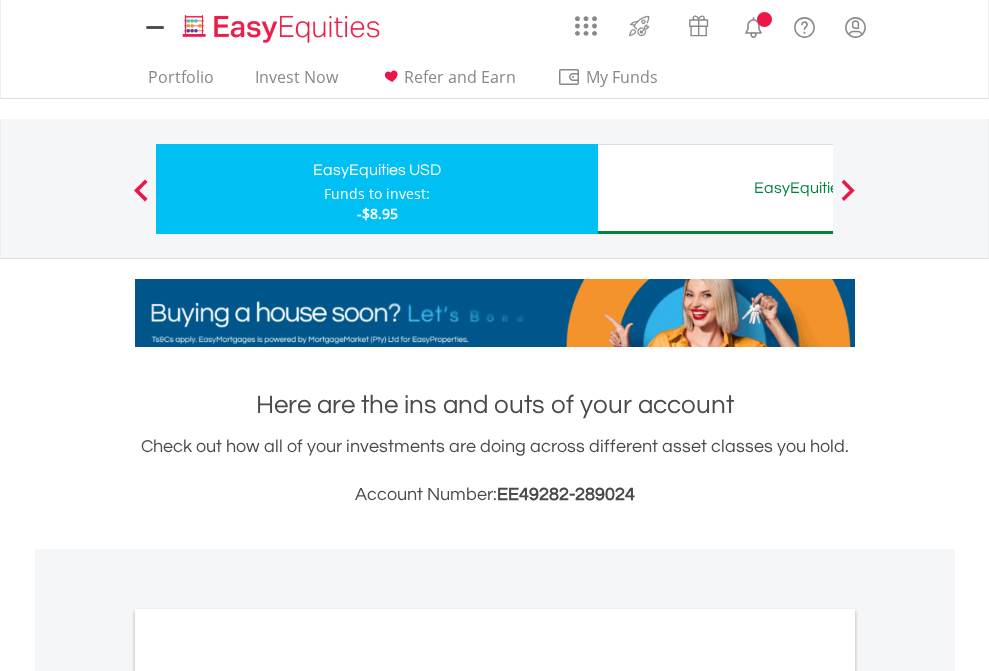 click on "All Holdings" at bounding box center [268, 1096] 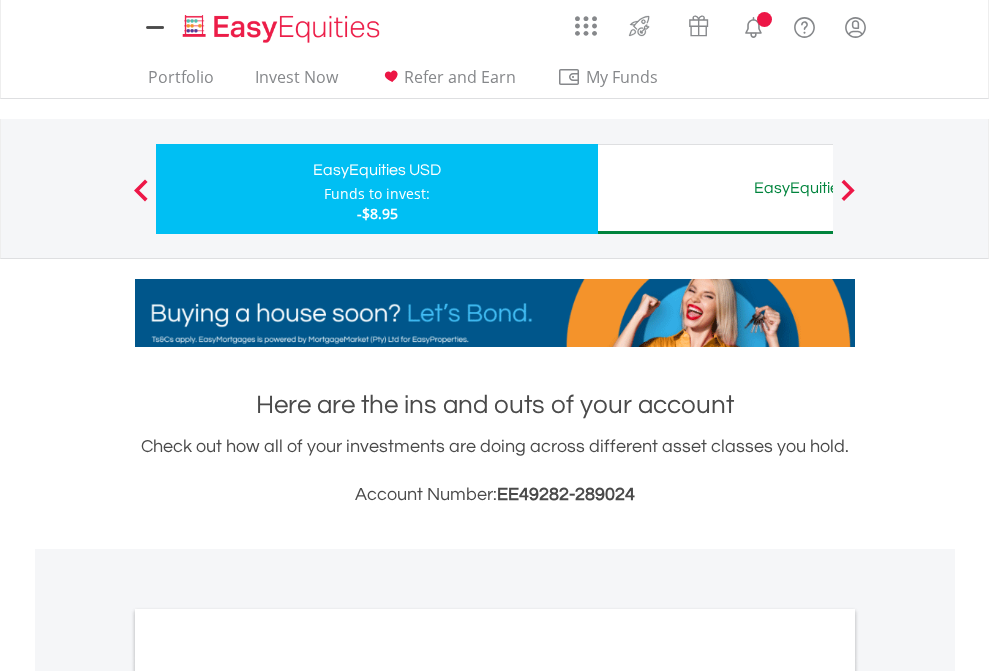 scroll, scrollTop: 1202, scrollLeft: 0, axis: vertical 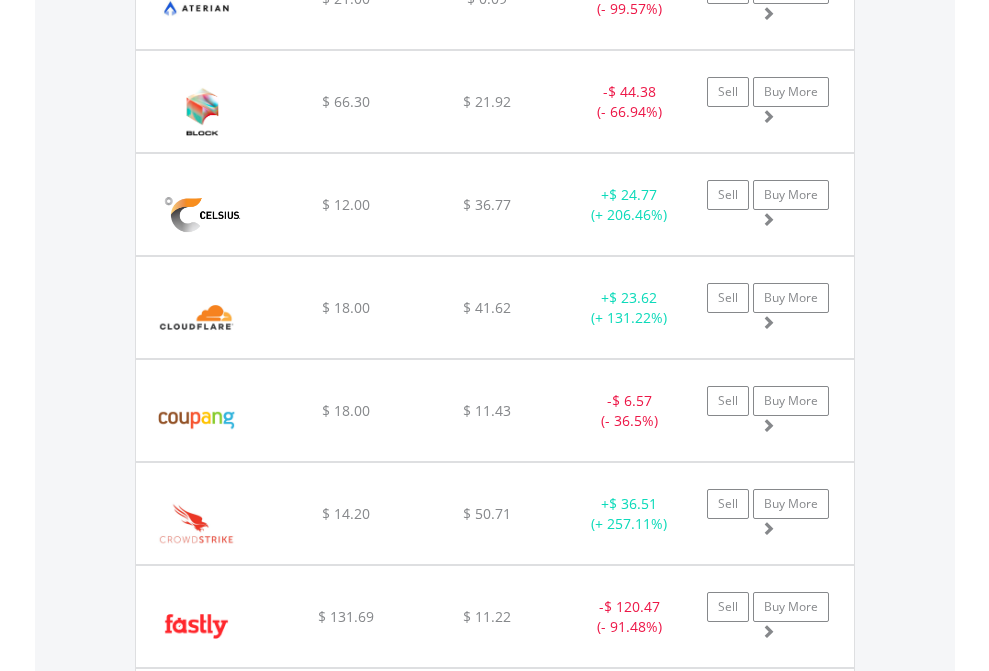 click on "EasyEquities AUD" at bounding box center (818, -2076) 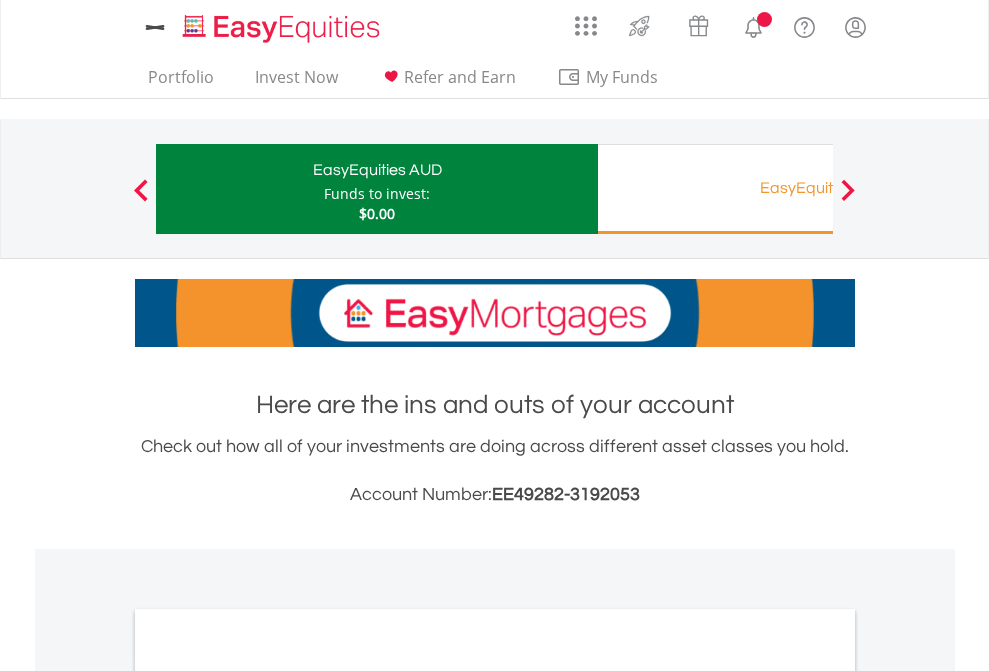 scroll, scrollTop: 0, scrollLeft: 0, axis: both 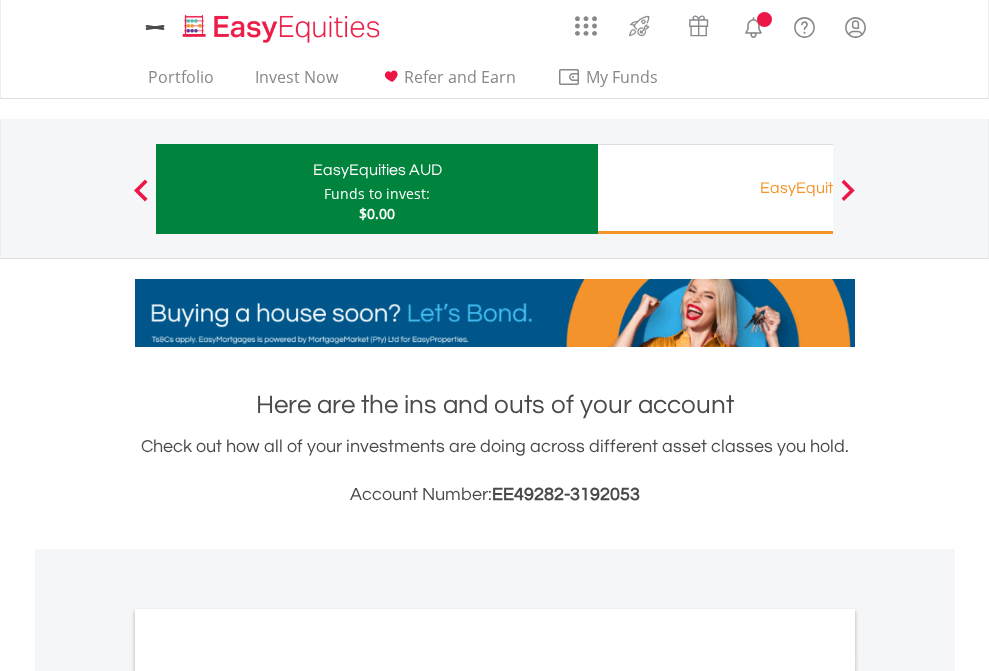 click on "All Holdings" at bounding box center (268, 1096) 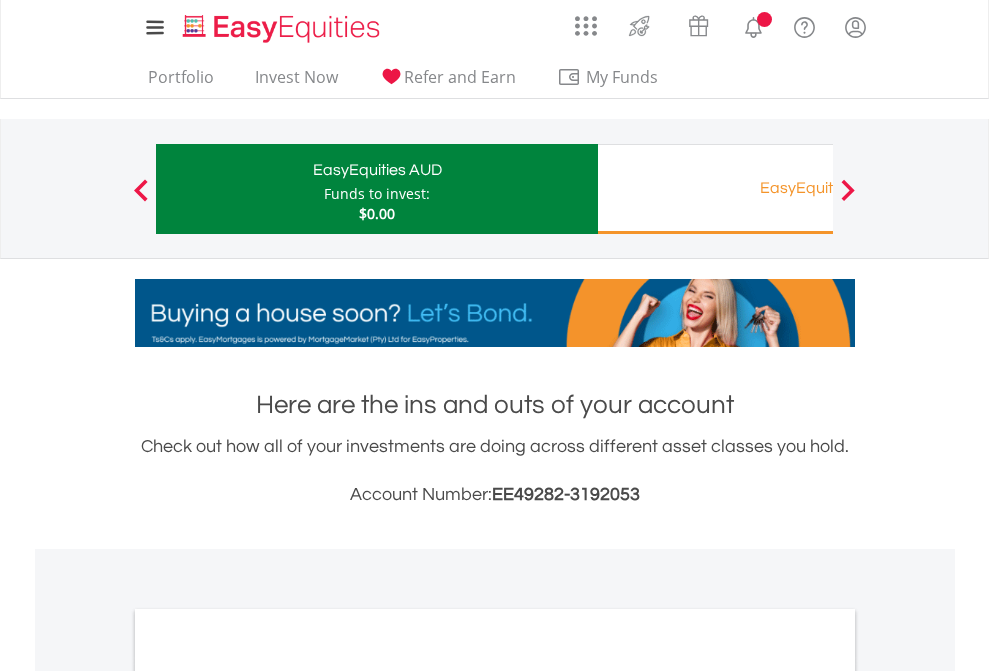 scroll, scrollTop: 1202, scrollLeft: 0, axis: vertical 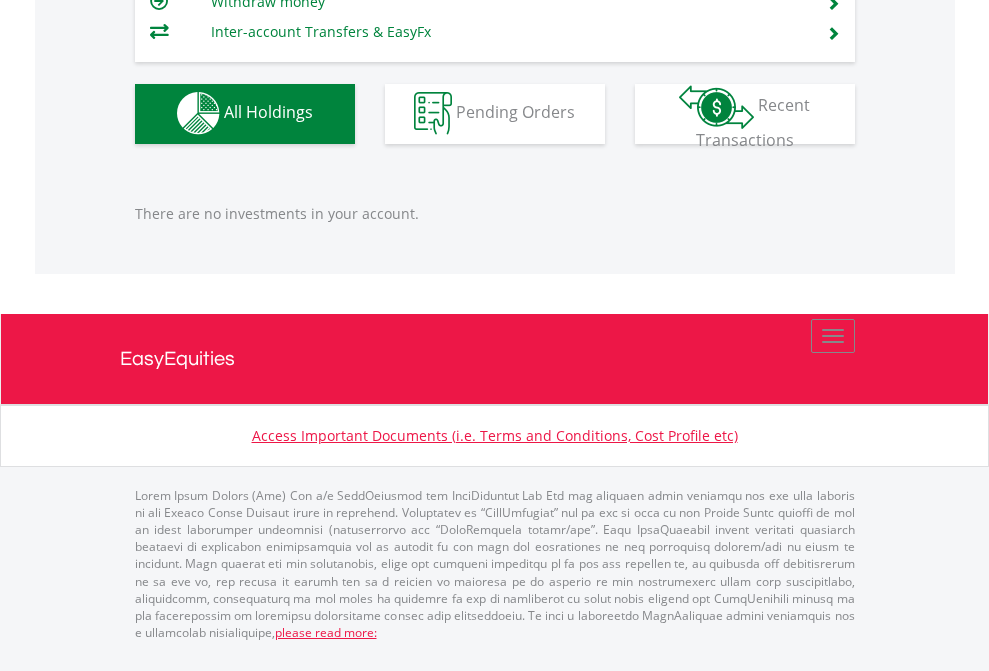 click on "EasyEquities RA" at bounding box center (818, -1142) 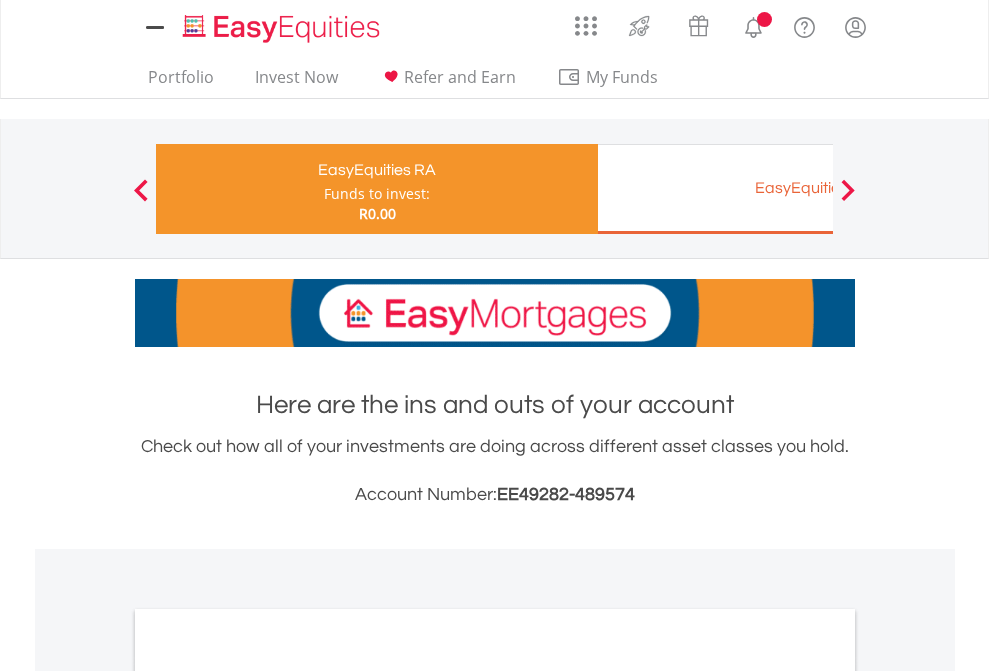 scroll, scrollTop: 0, scrollLeft: 0, axis: both 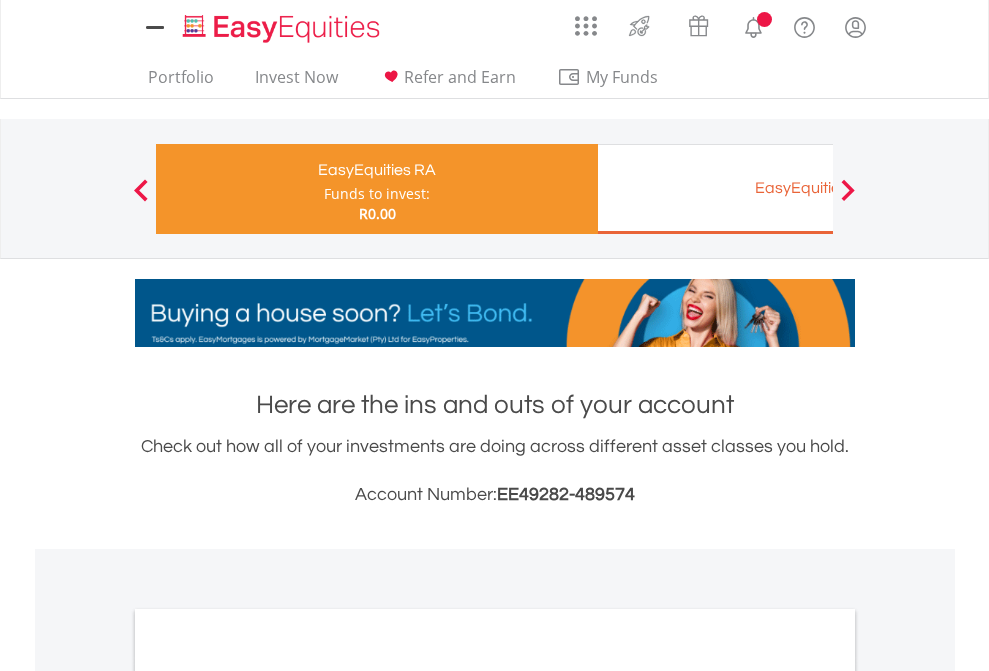 click on "All Holdings" at bounding box center [268, 1066] 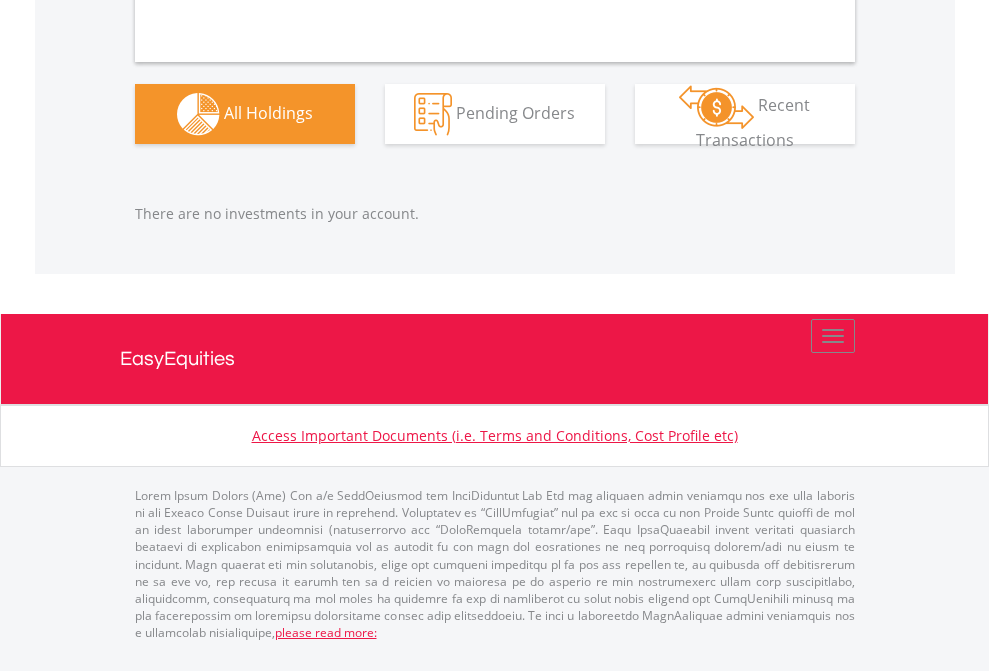 scroll, scrollTop: 2097, scrollLeft: 0, axis: vertical 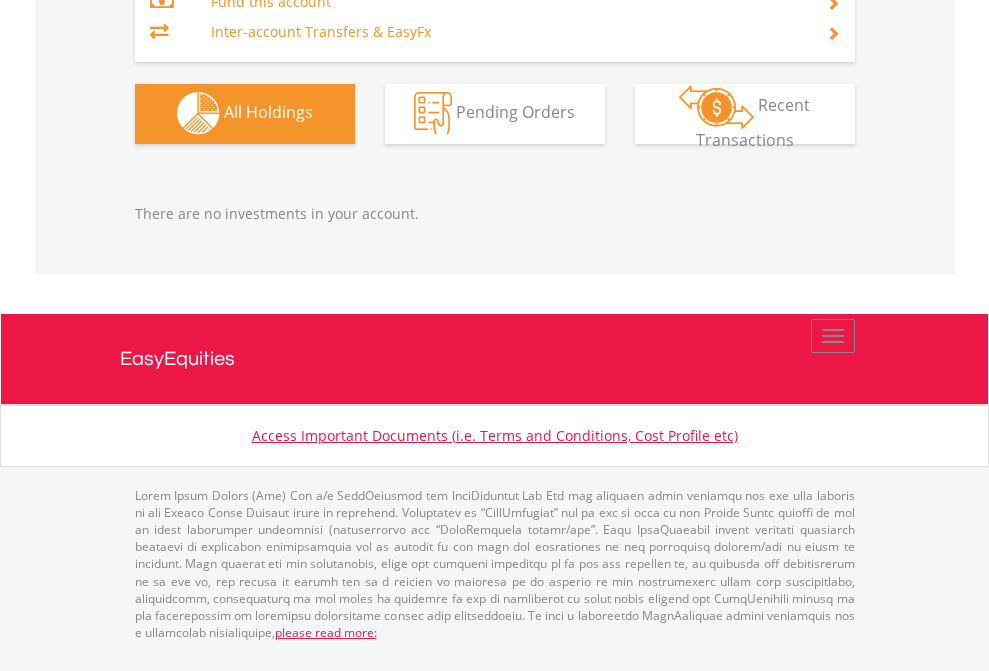click on "EasyEquities EUR" at bounding box center [818, -1323] 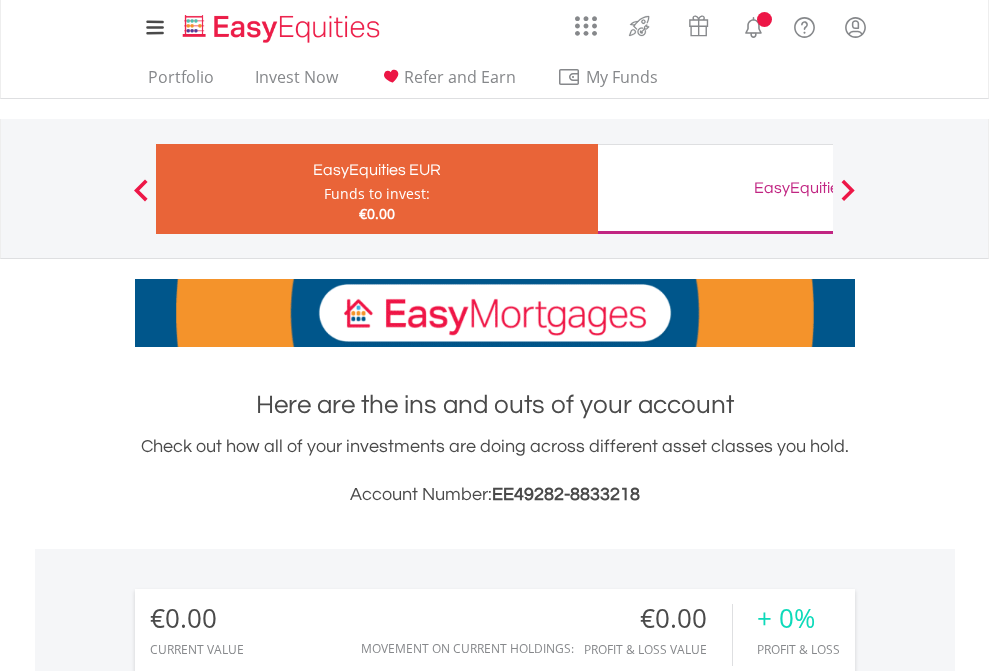 scroll, scrollTop: 1486, scrollLeft: 0, axis: vertical 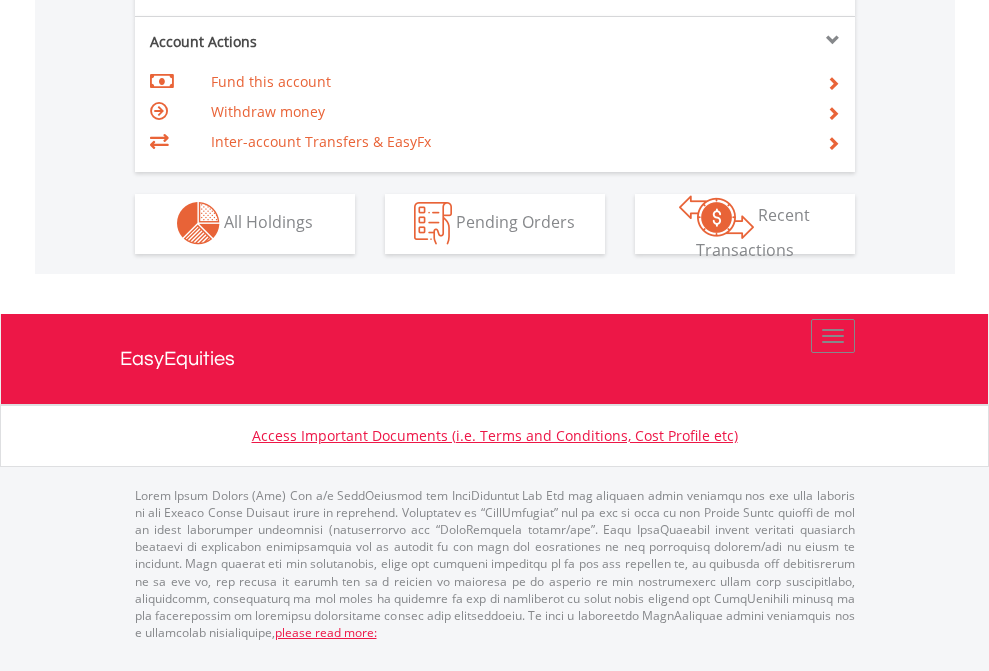 click on "All Holdings" at bounding box center [268, 222] 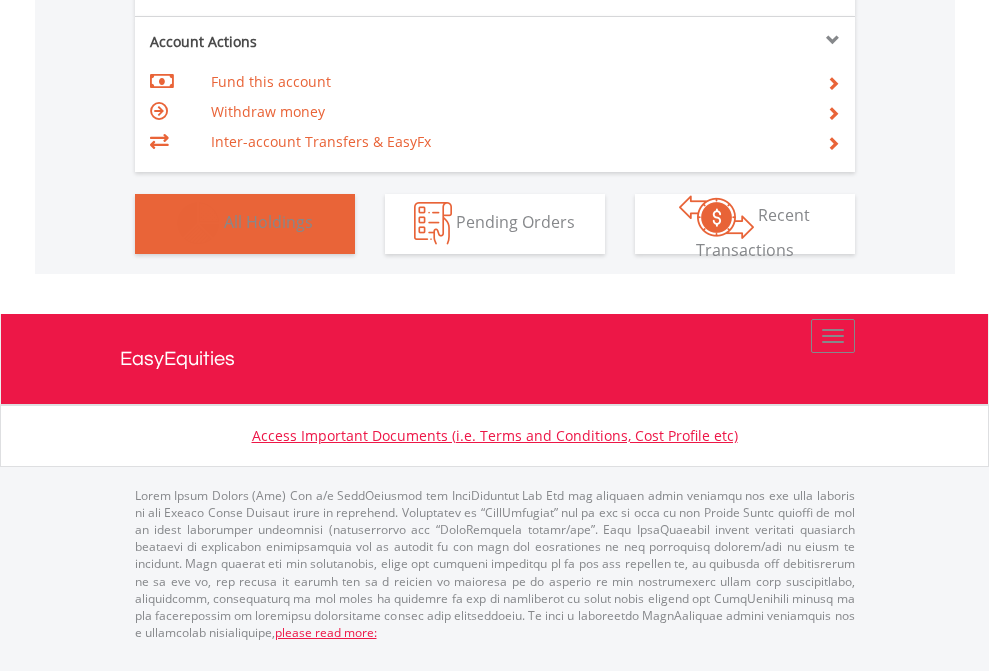 scroll, scrollTop: 999808, scrollLeft: 999687, axis: both 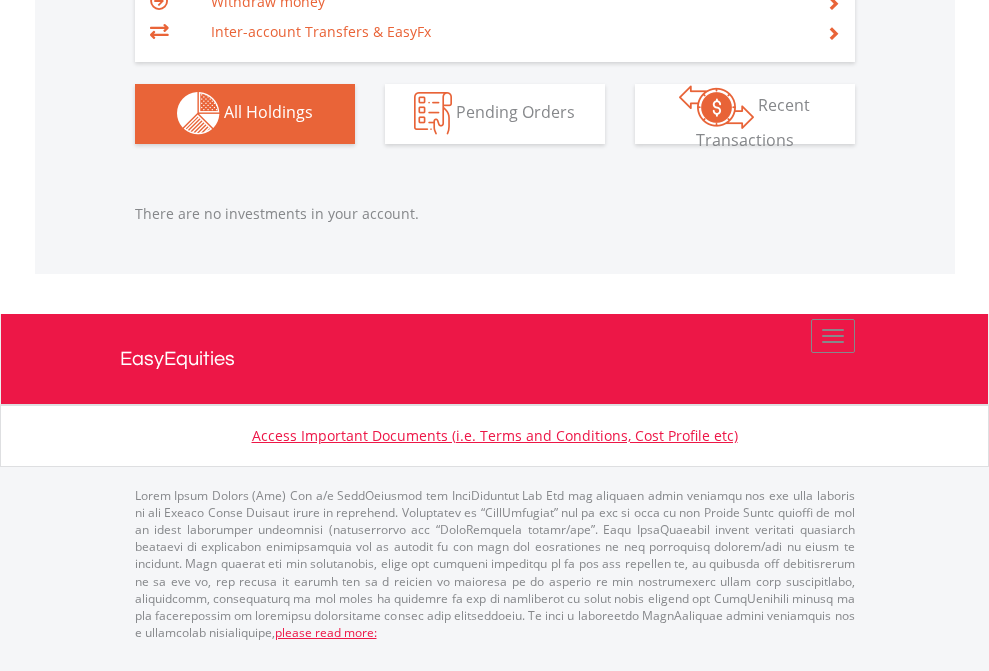 click on "EasyEquities GBP" at bounding box center [818, -1142] 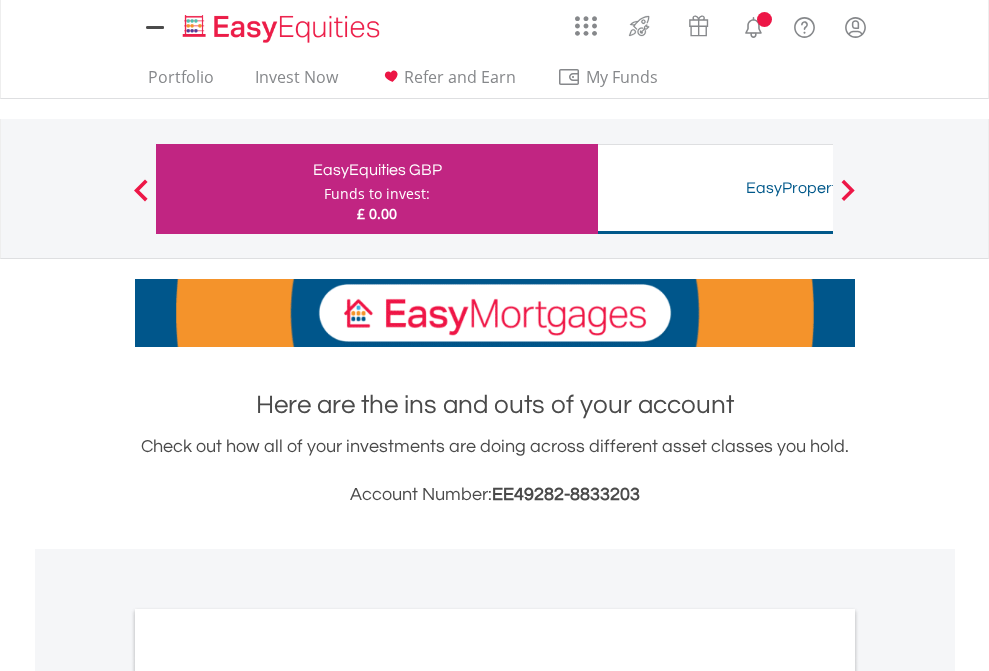 scroll, scrollTop: 1202, scrollLeft: 0, axis: vertical 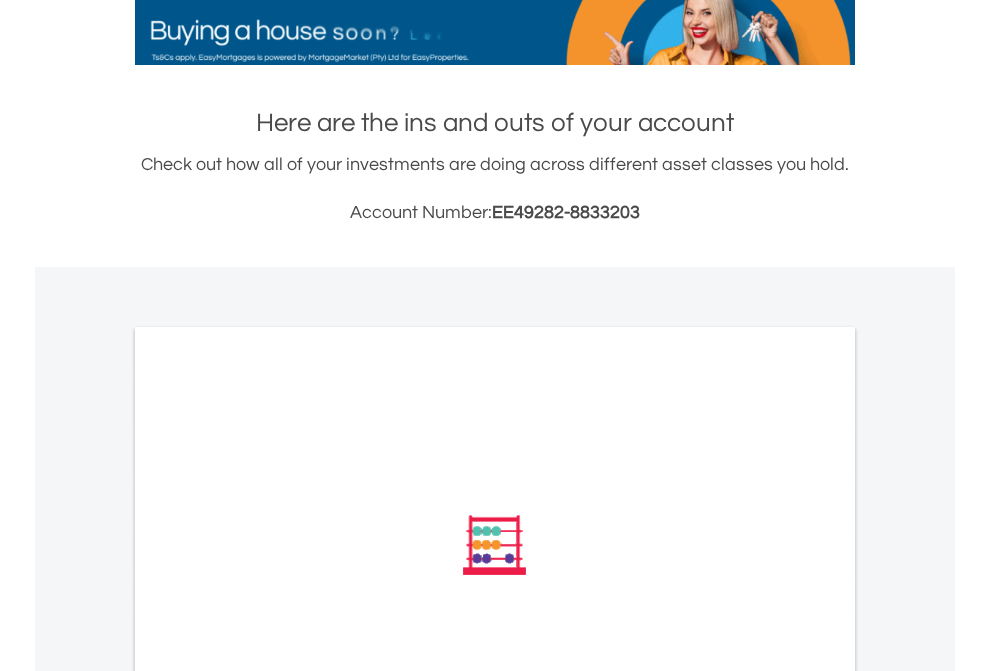 click on "All Holdings" at bounding box center (268, 814) 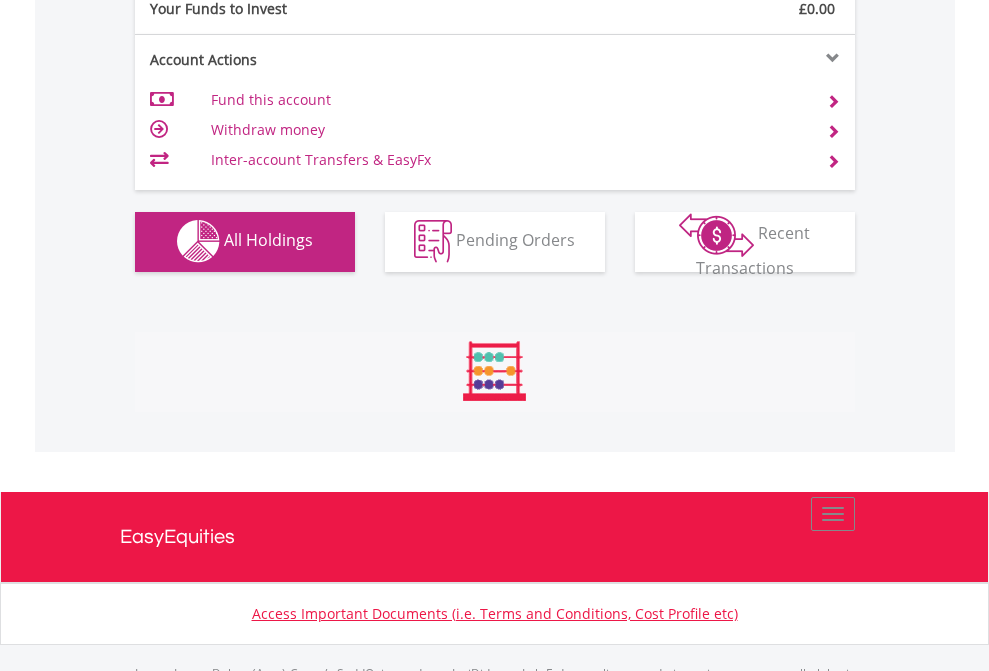 scroll, scrollTop: 999808, scrollLeft: 999687, axis: both 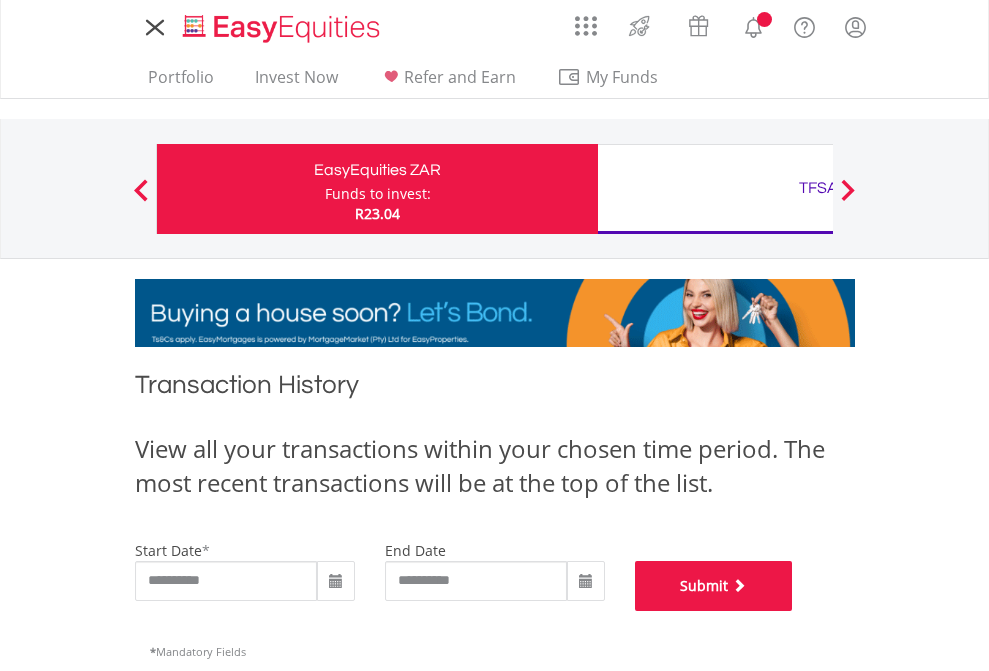 click on "Submit" at bounding box center (714, 586) 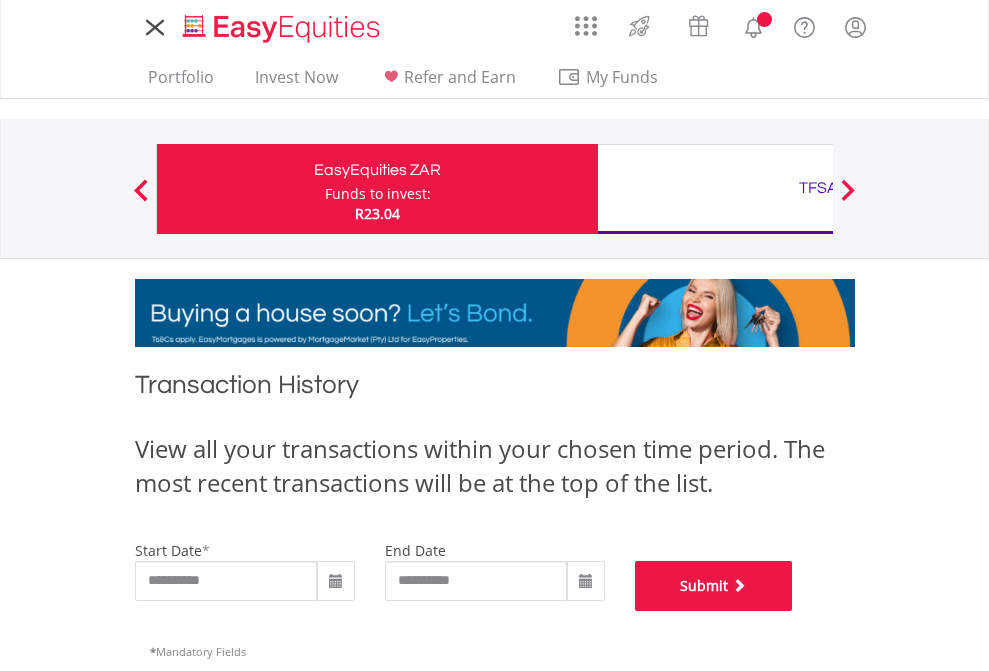 scroll, scrollTop: 811, scrollLeft: 0, axis: vertical 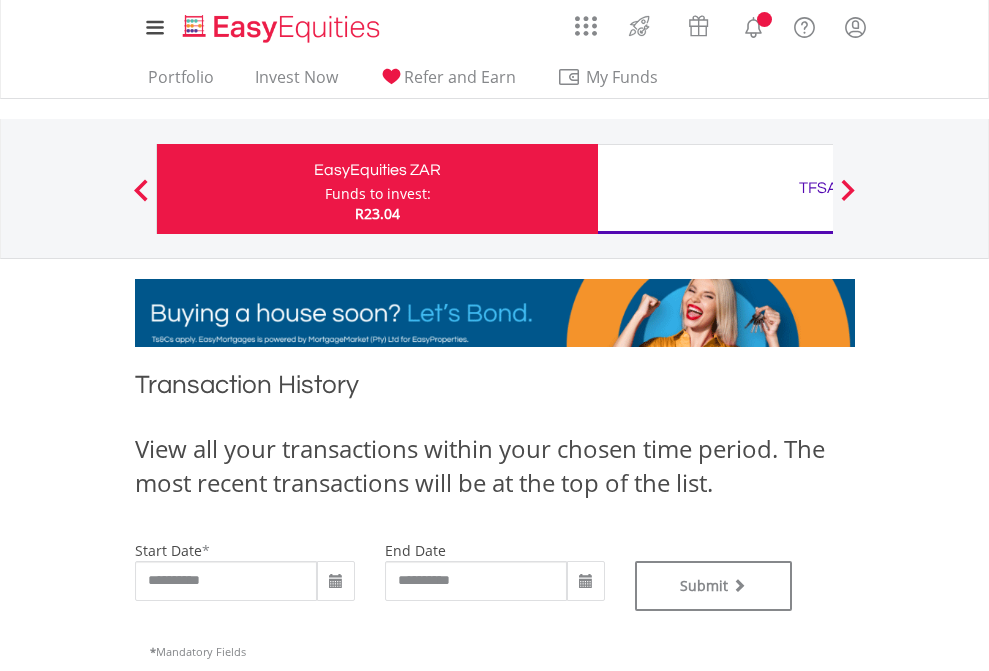click on "TFSA" at bounding box center (818, 188) 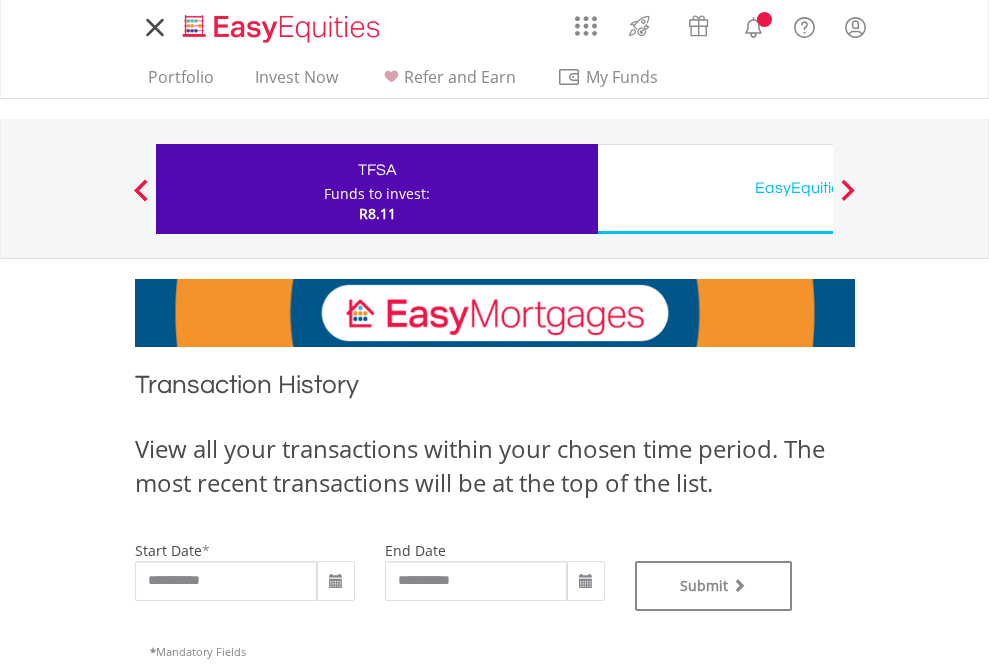 type on "**********" 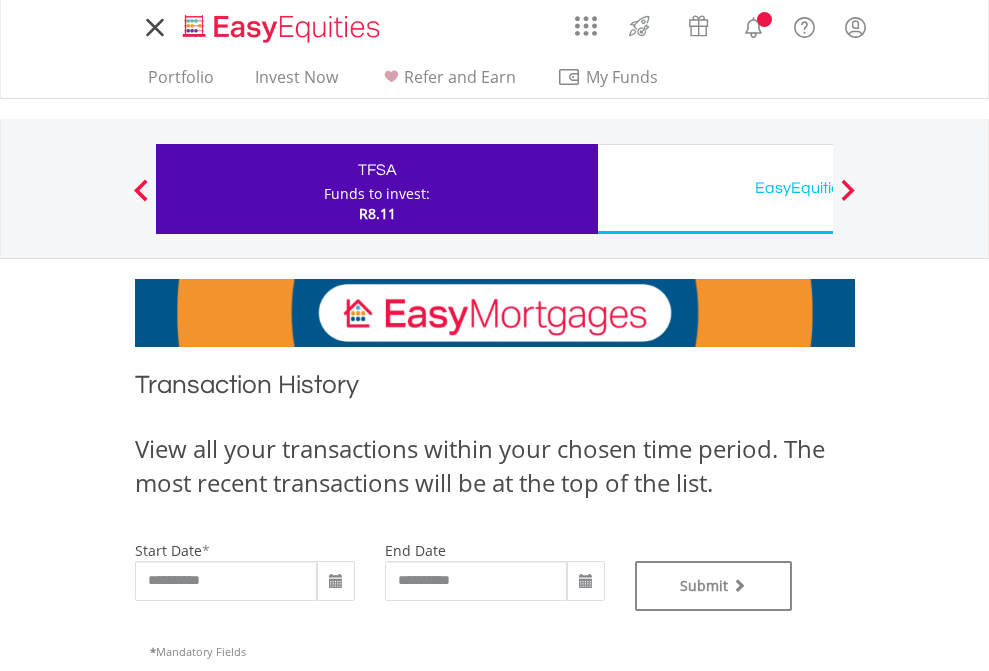 scroll, scrollTop: 0, scrollLeft: 0, axis: both 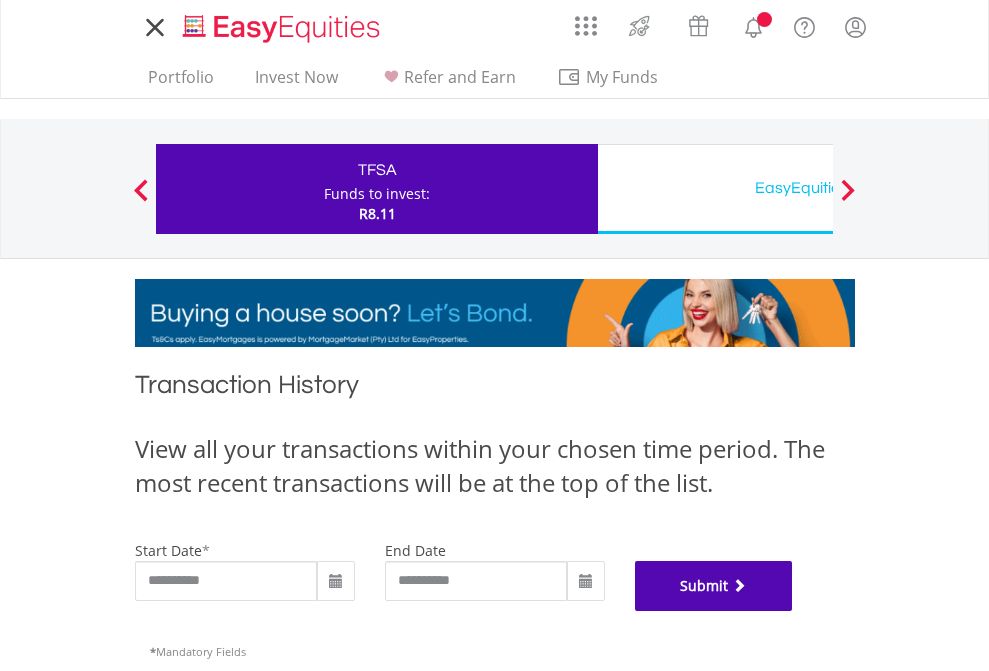 click on "Submit" at bounding box center (714, 586) 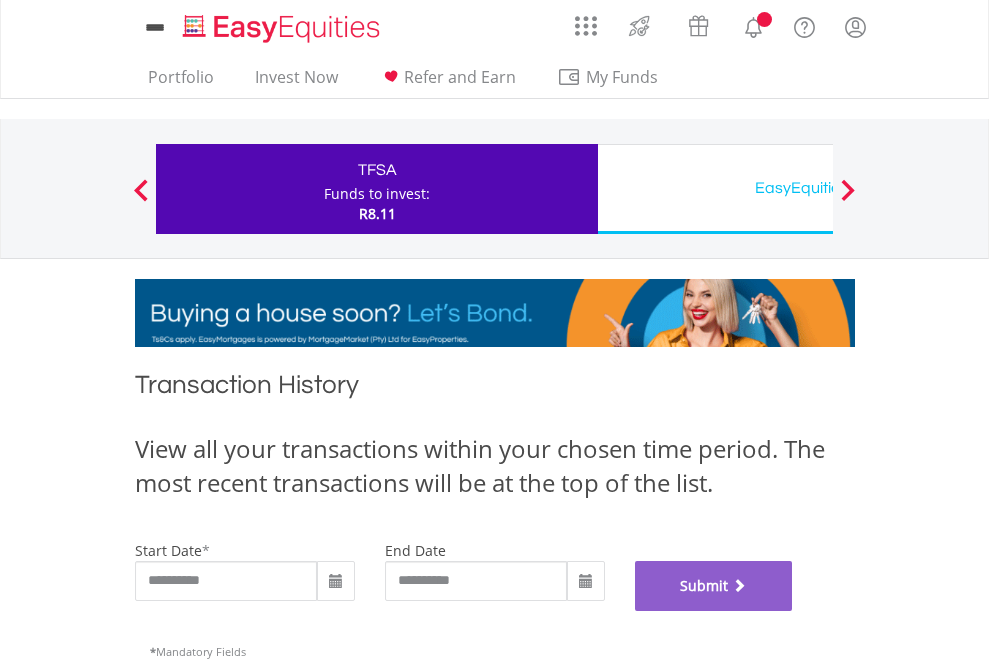 scroll, scrollTop: 811, scrollLeft: 0, axis: vertical 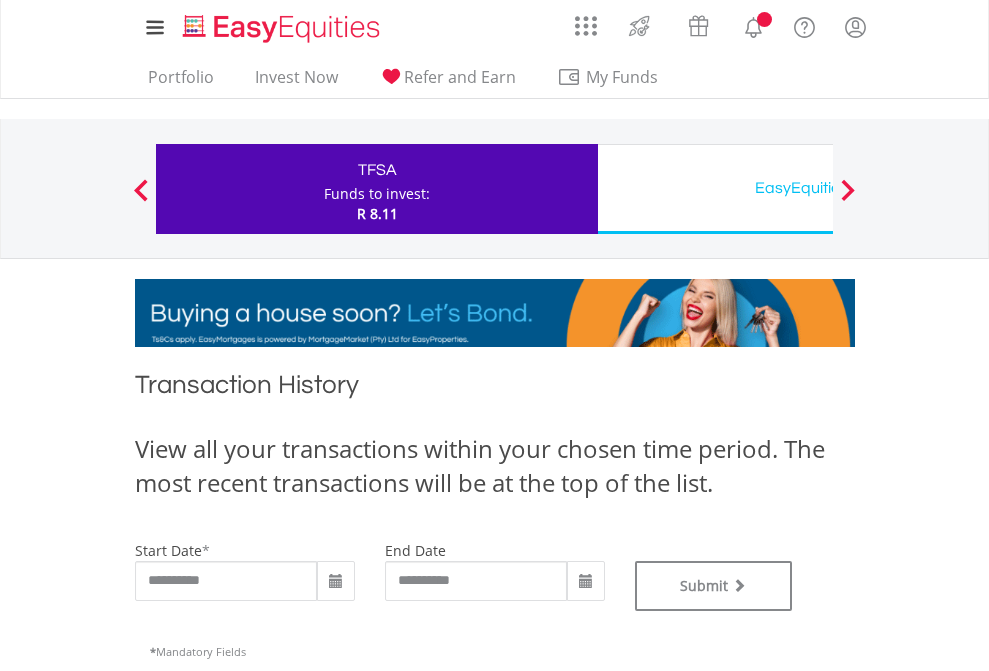 click on "EasyEquities USD" at bounding box center [818, 188] 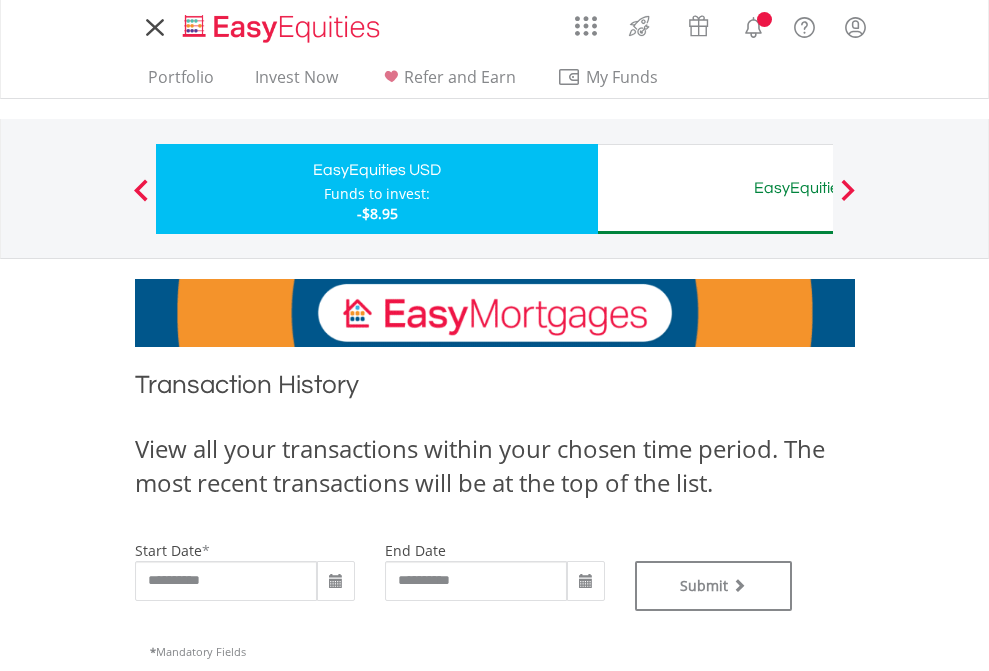 scroll, scrollTop: 0, scrollLeft: 0, axis: both 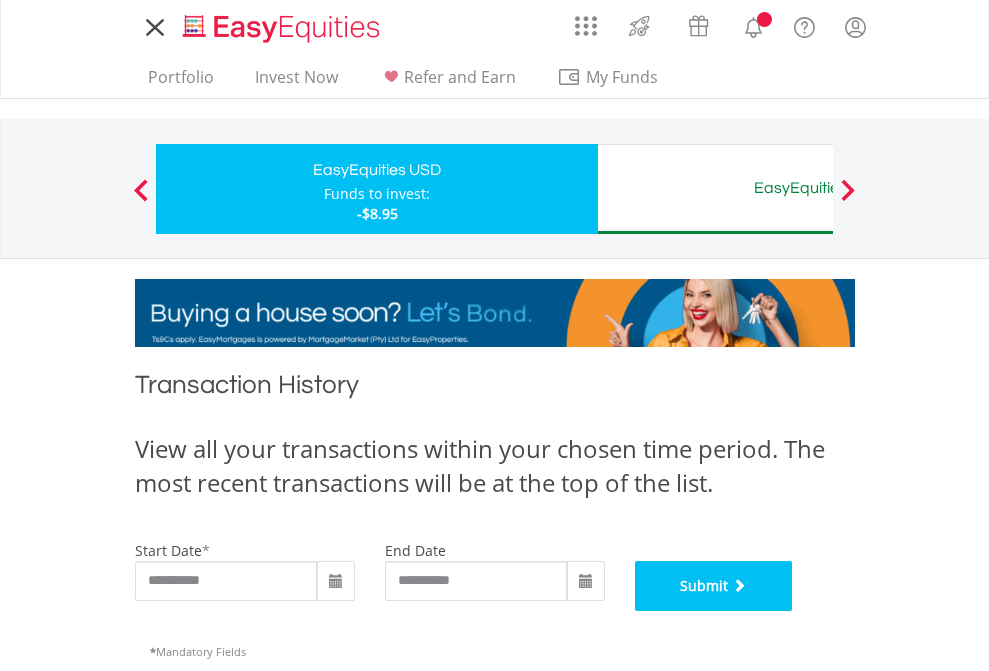 click on "Submit" at bounding box center [714, 586] 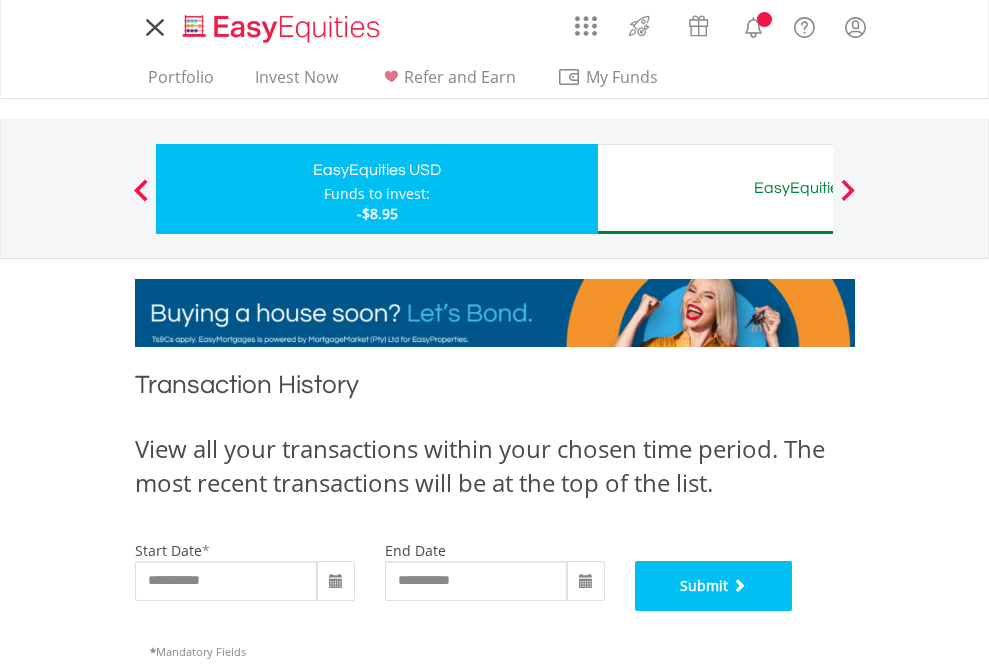 scroll, scrollTop: 811, scrollLeft: 0, axis: vertical 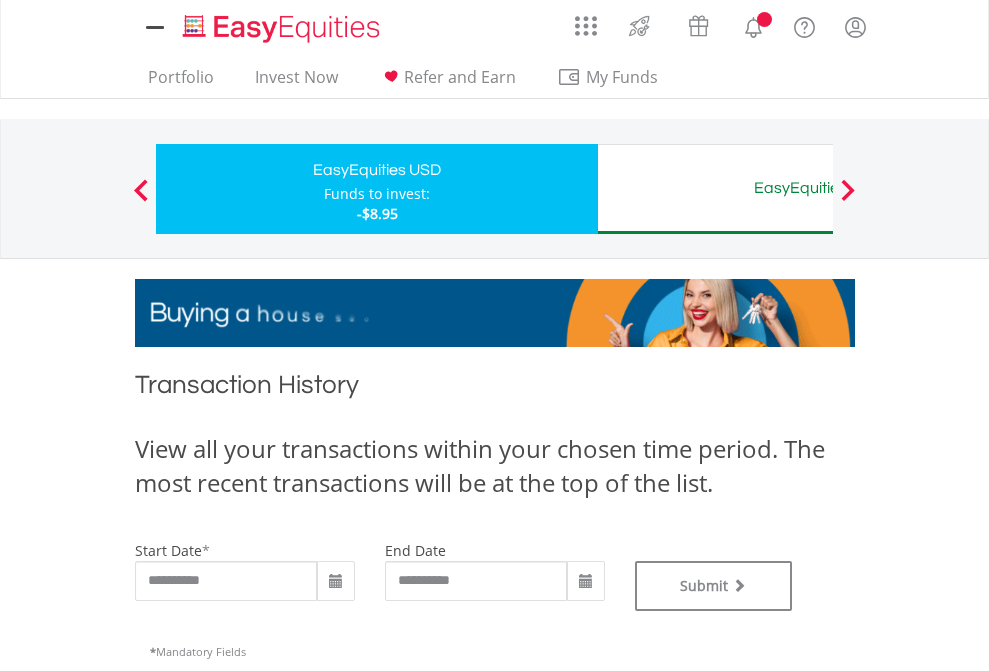 click on "EasyEquities AUD" at bounding box center (818, 188) 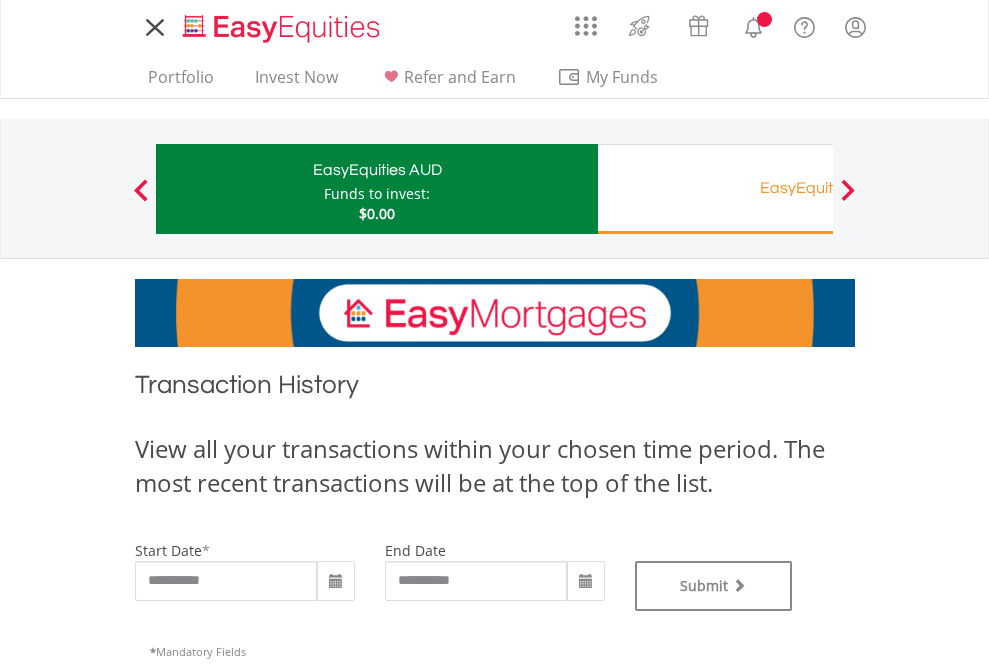scroll, scrollTop: 0, scrollLeft: 0, axis: both 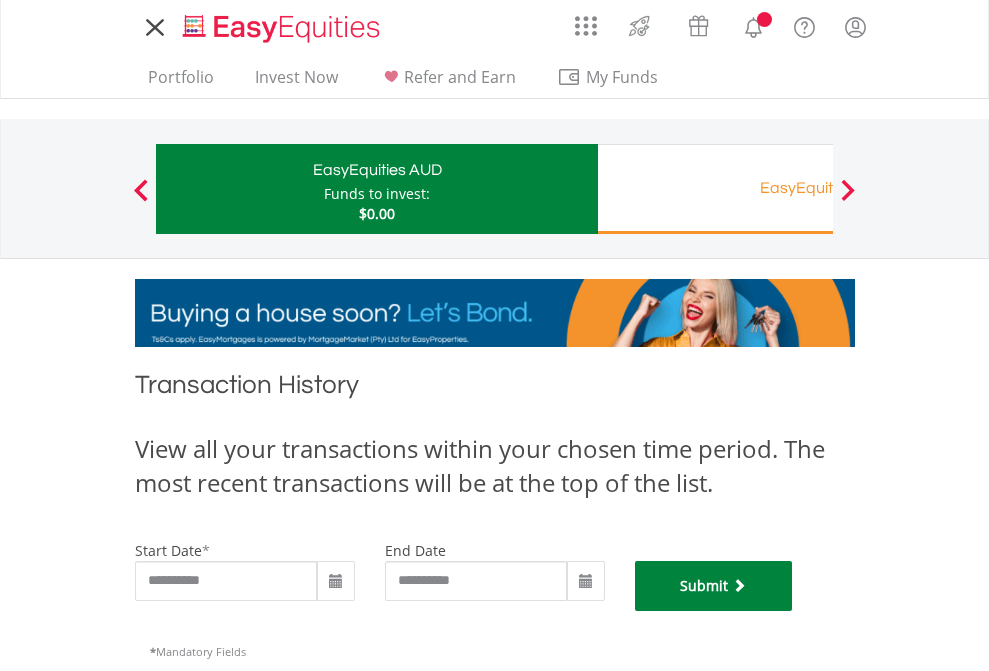 click on "Submit" at bounding box center [714, 586] 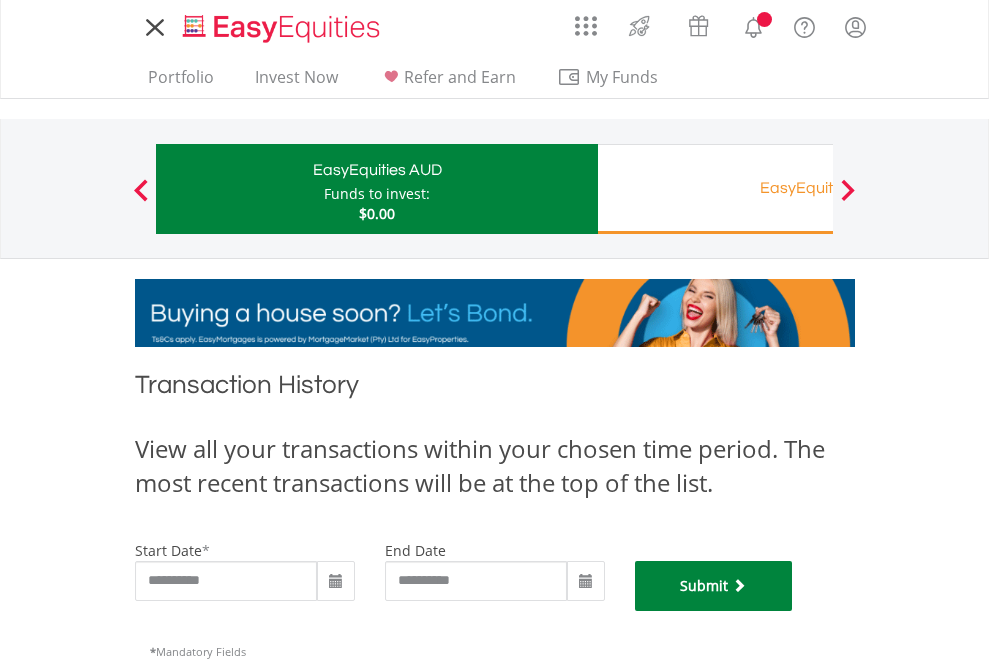 scroll, scrollTop: 811, scrollLeft: 0, axis: vertical 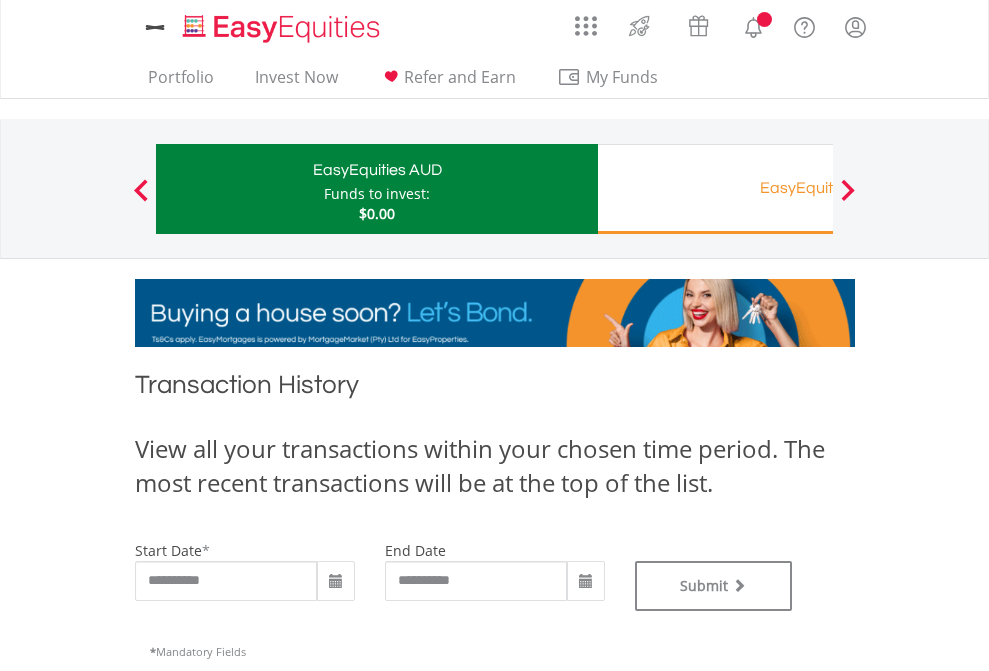 click on "EasyEquities RA" at bounding box center [818, 188] 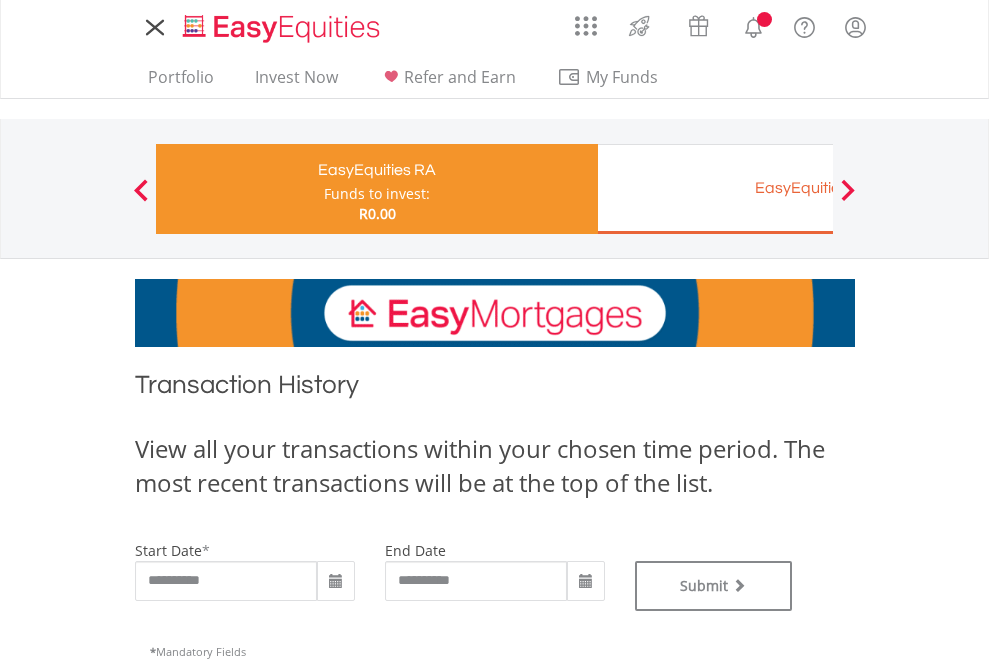 scroll, scrollTop: 0, scrollLeft: 0, axis: both 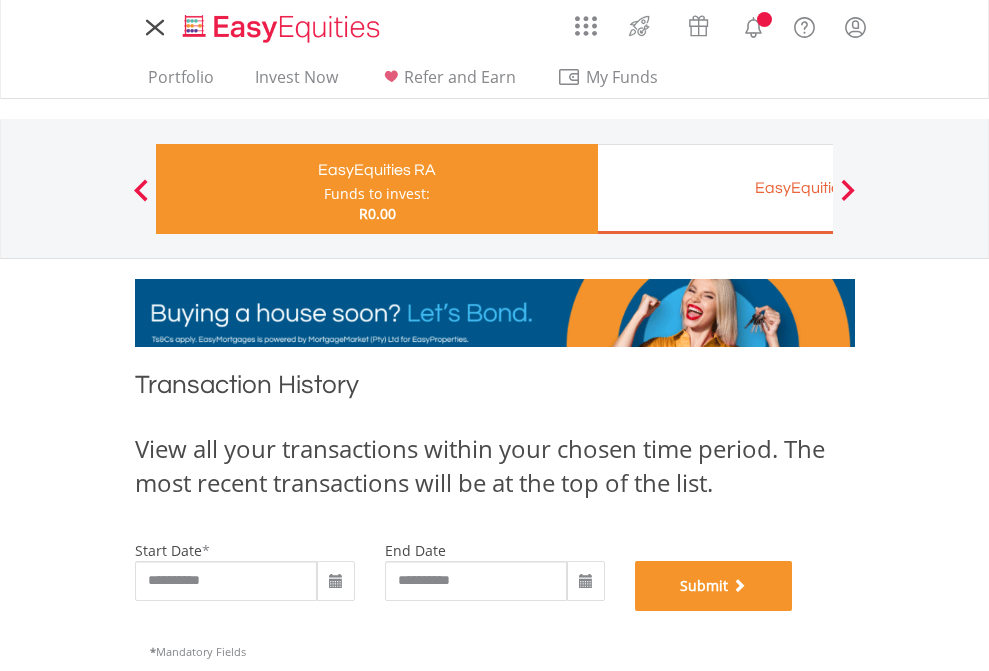 click on "Submit" at bounding box center (714, 586) 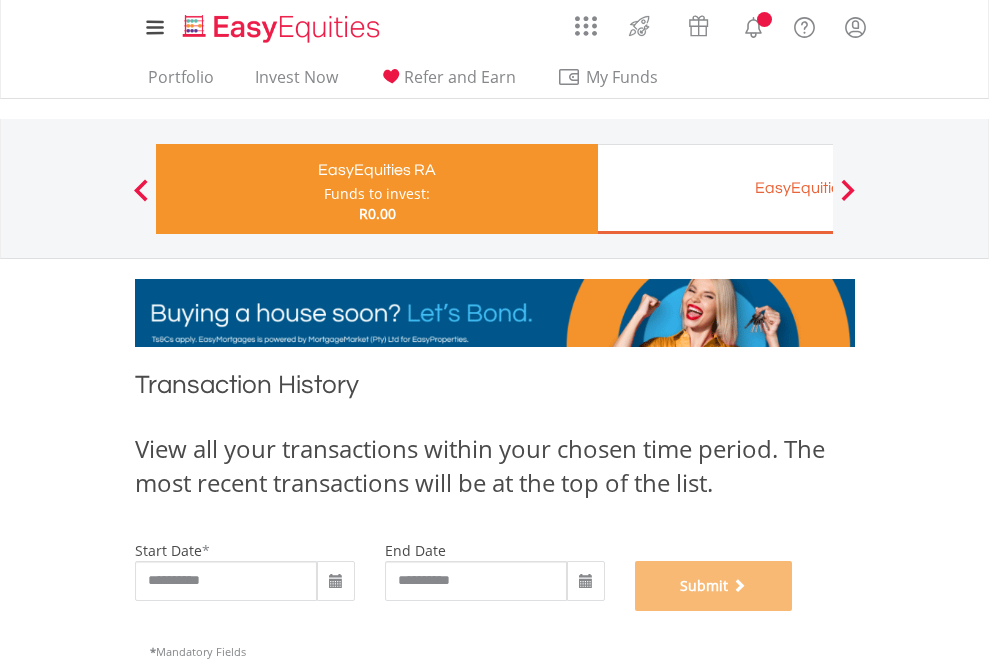 scroll, scrollTop: 811, scrollLeft: 0, axis: vertical 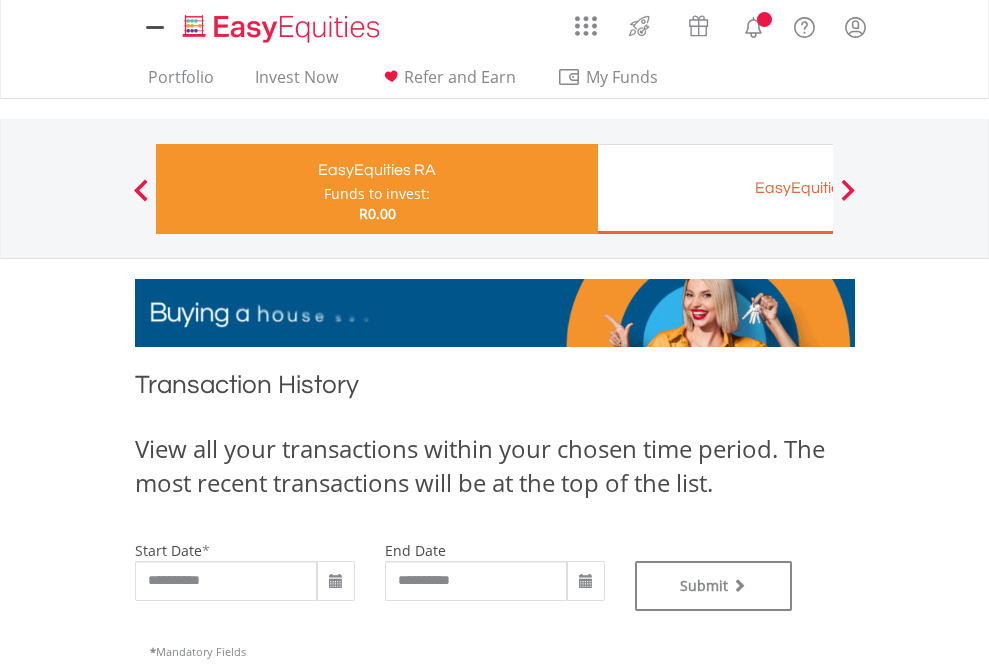 click on "EasyEquities EUR" at bounding box center [818, 188] 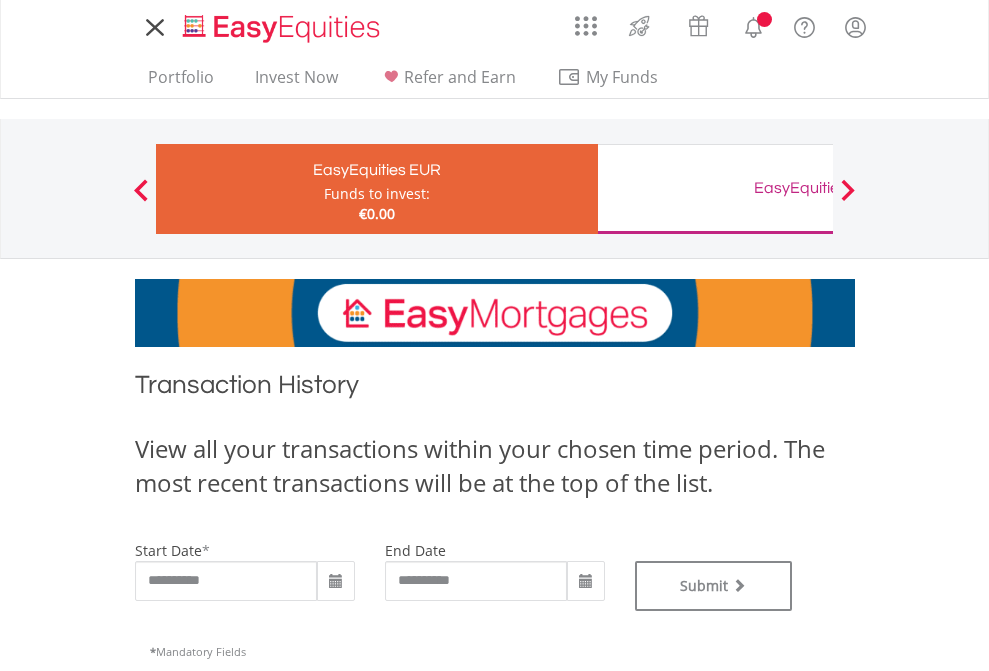 scroll, scrollTop: 0, scrollLeft: 0, axis: both 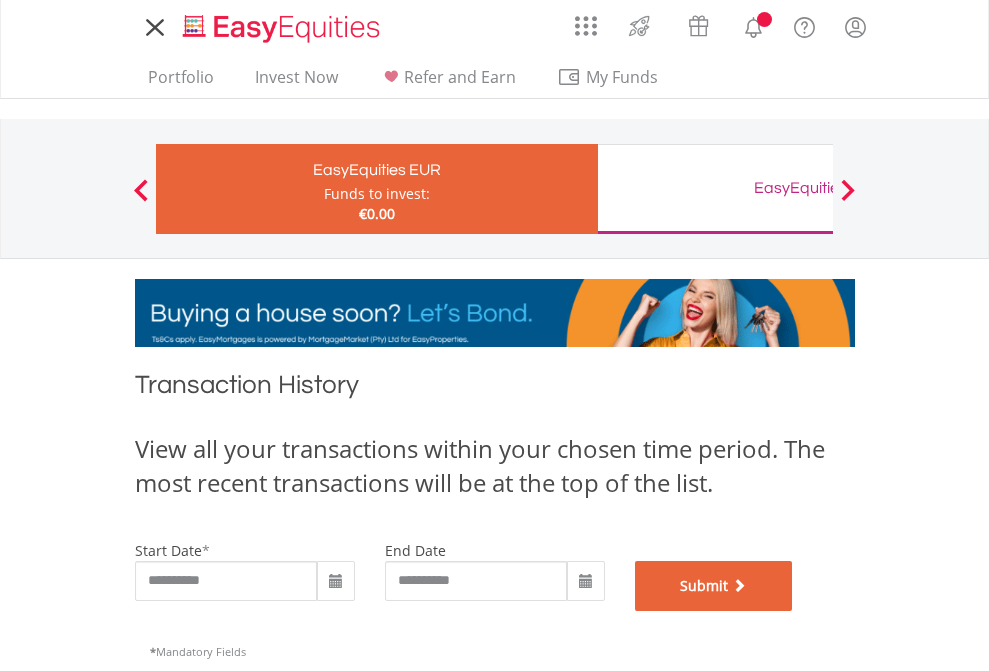 click on "Submit" at bounding box center [714, 586] 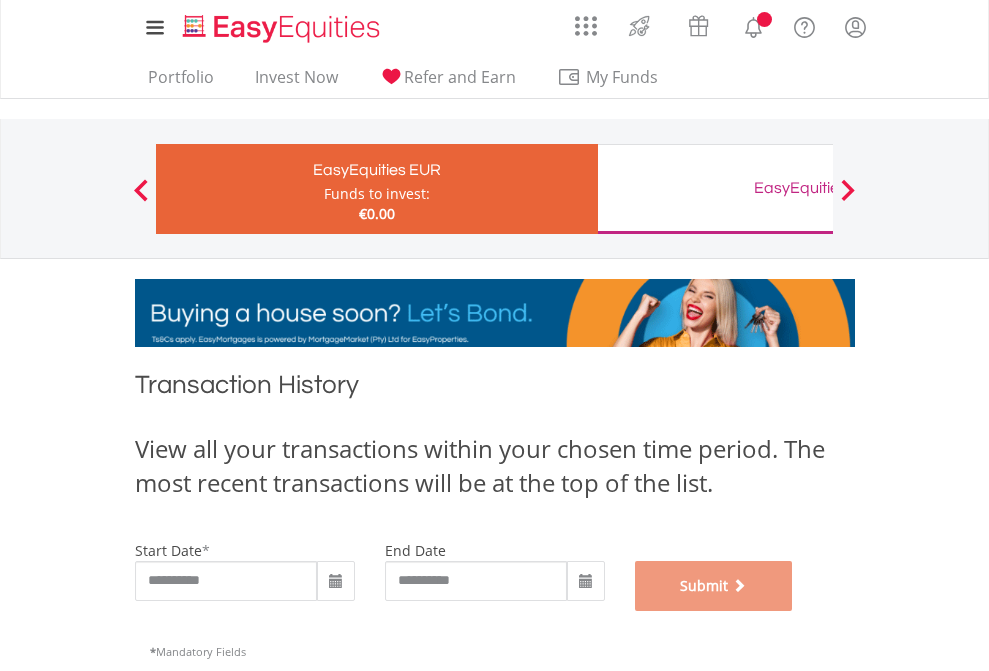 scroll, scrollTop: 811, scrollLeft: 0, axis: vertical 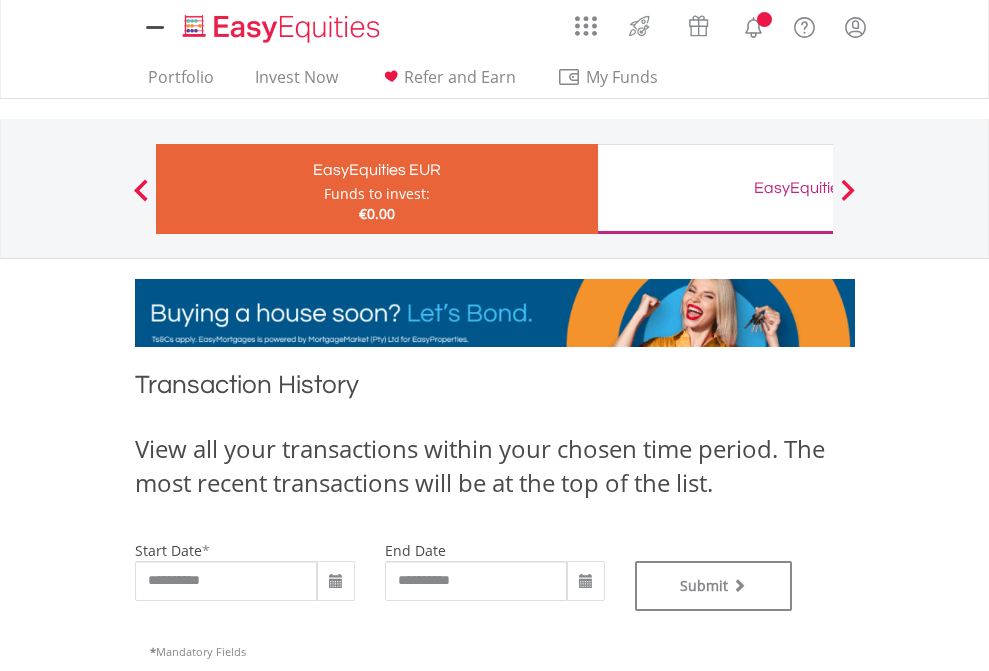 click on "EasyEquities GBP" at bounding box center [818, 188] 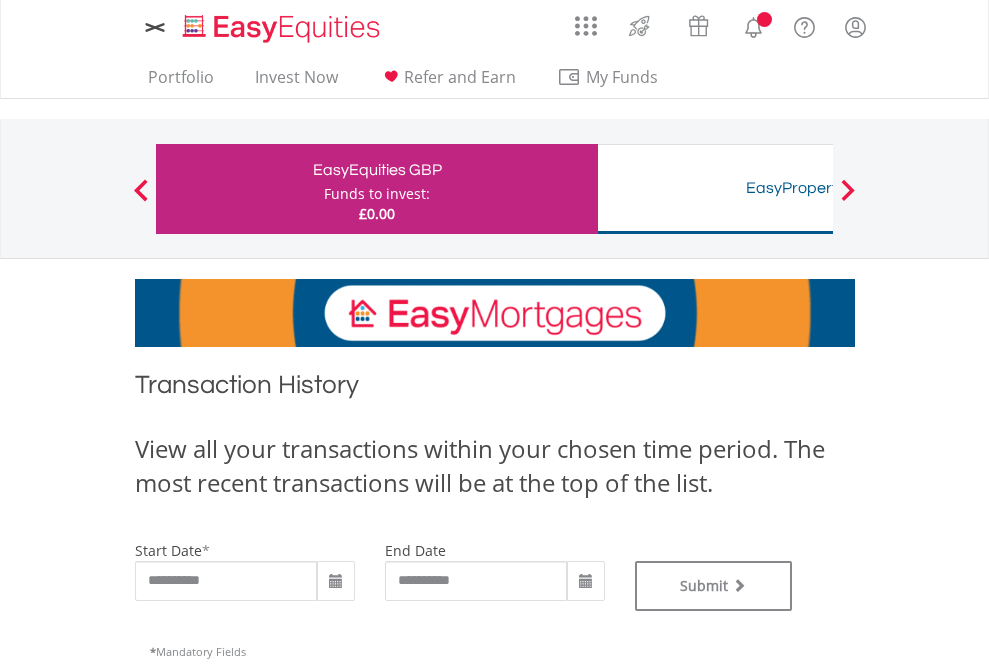 scroll, scrollTop: 0, scrollLeft: 0, axis: both 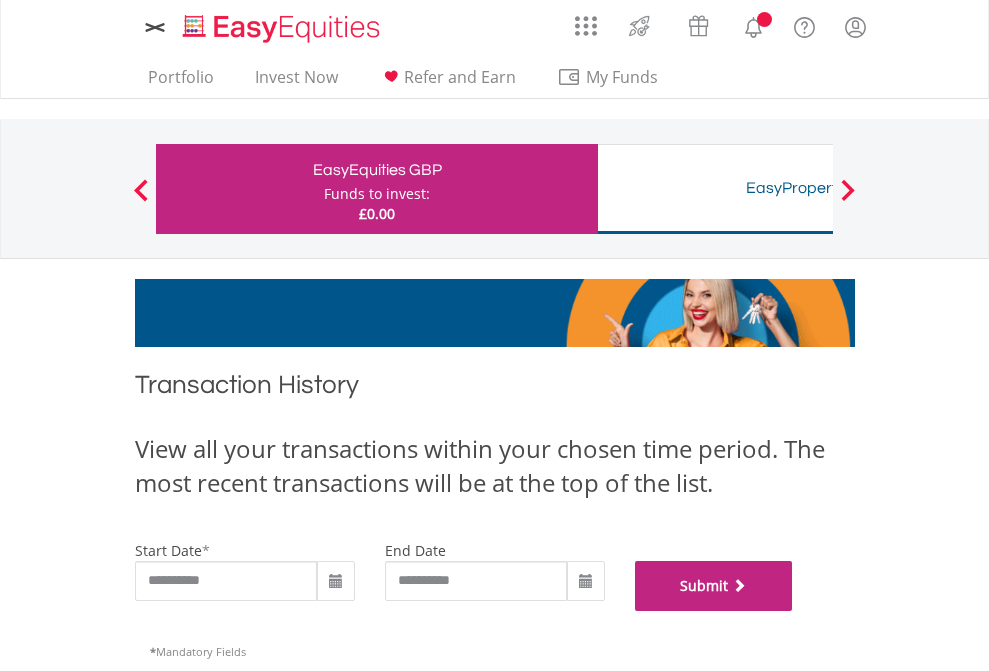 click on "Submit" at bounding box center [714, 586] 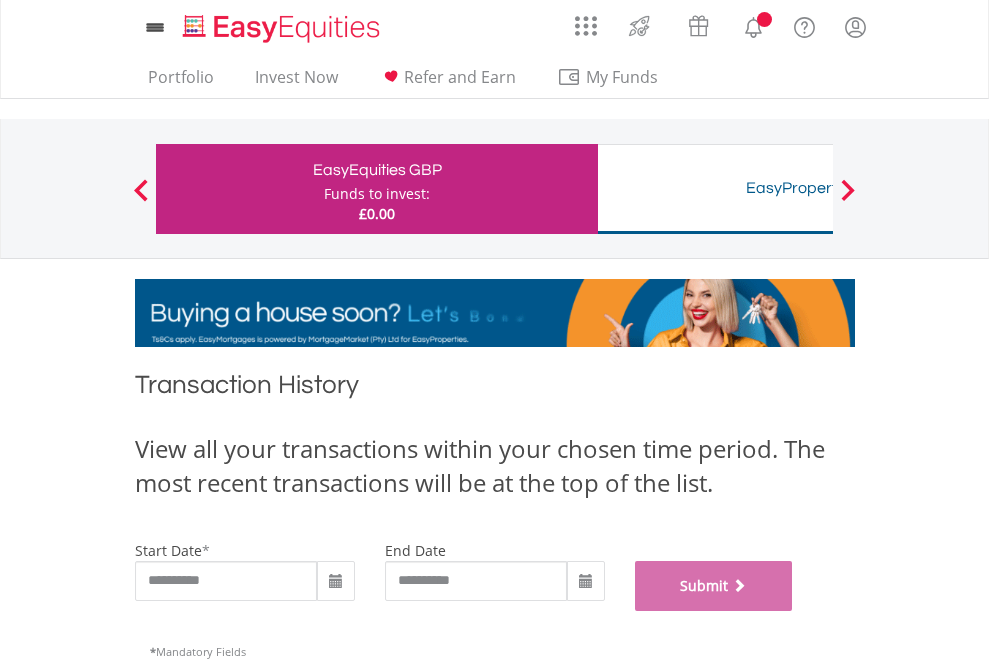 scroll, scrollTop: 811, scrollLeft: 0, axis: vertical 